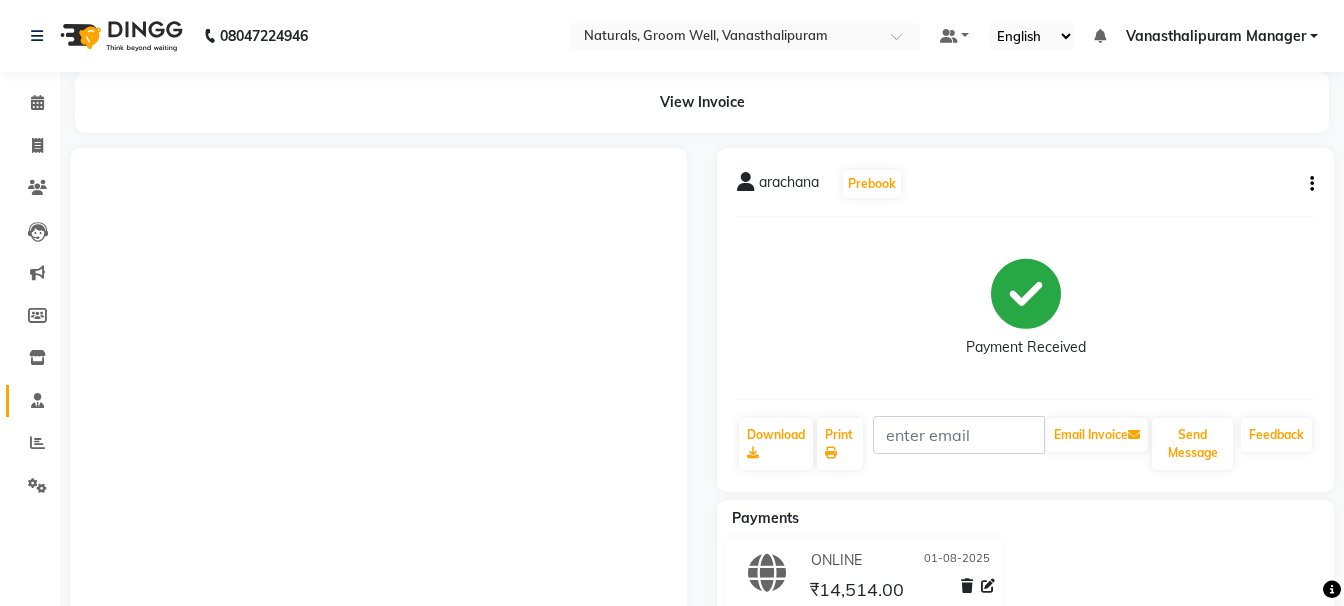 scroll, scrollTop: 300, scrollLeft: 0, axis: vertical 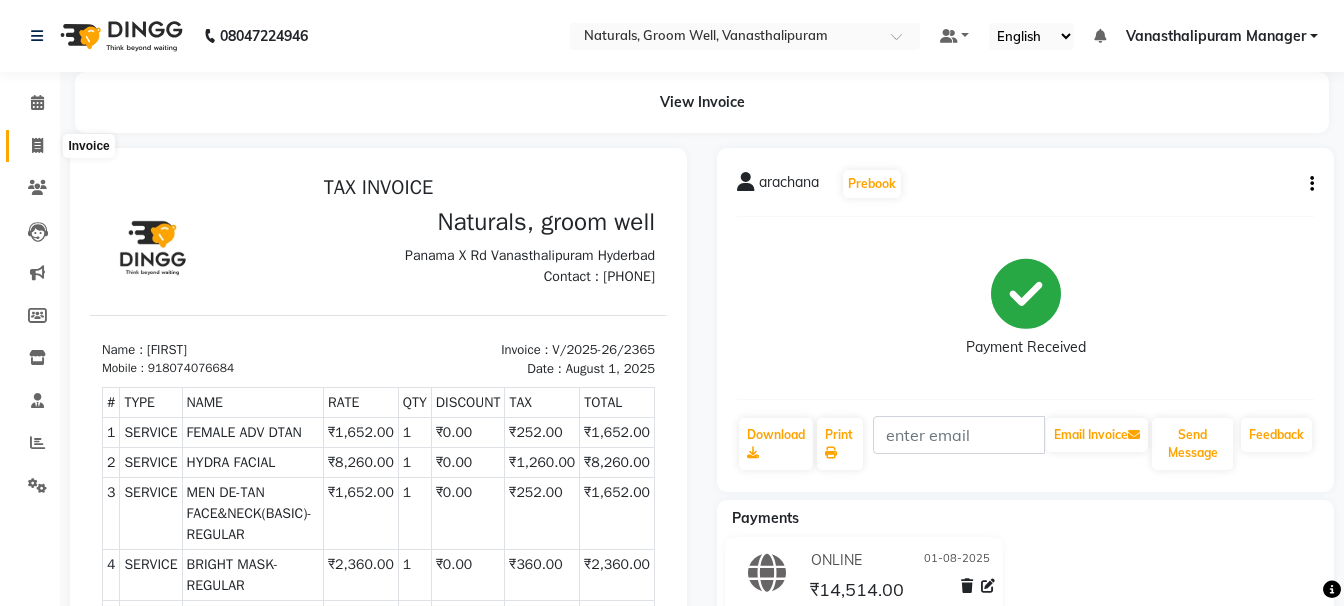 click 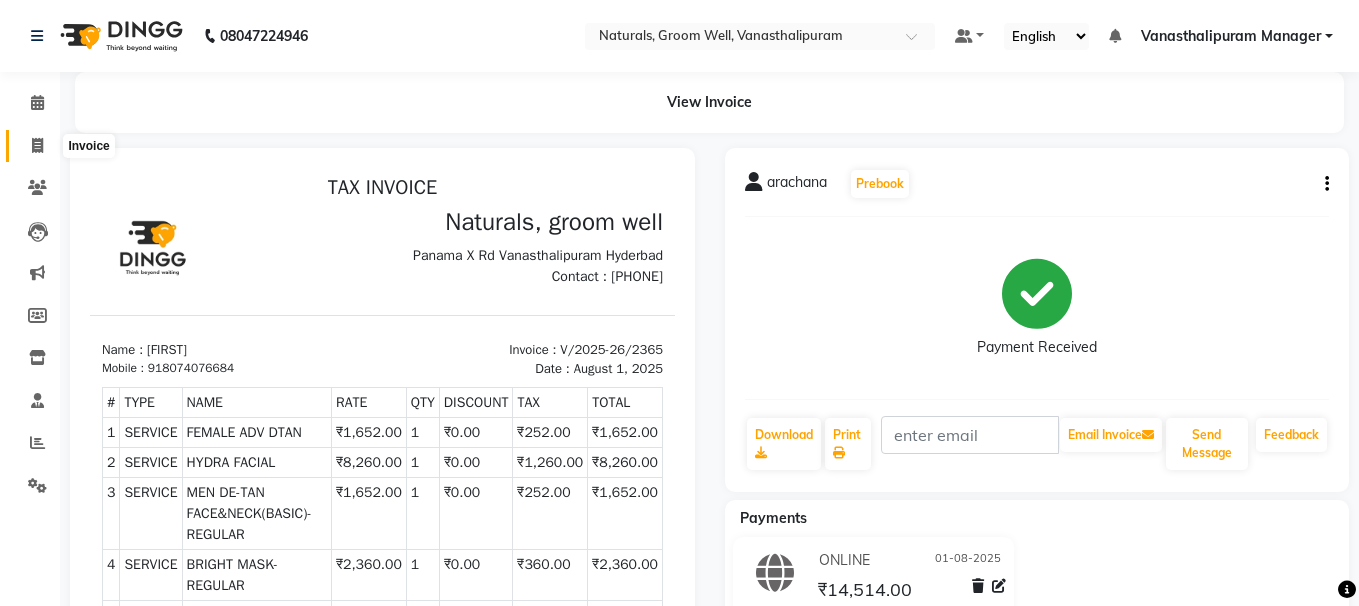 select on "5859" 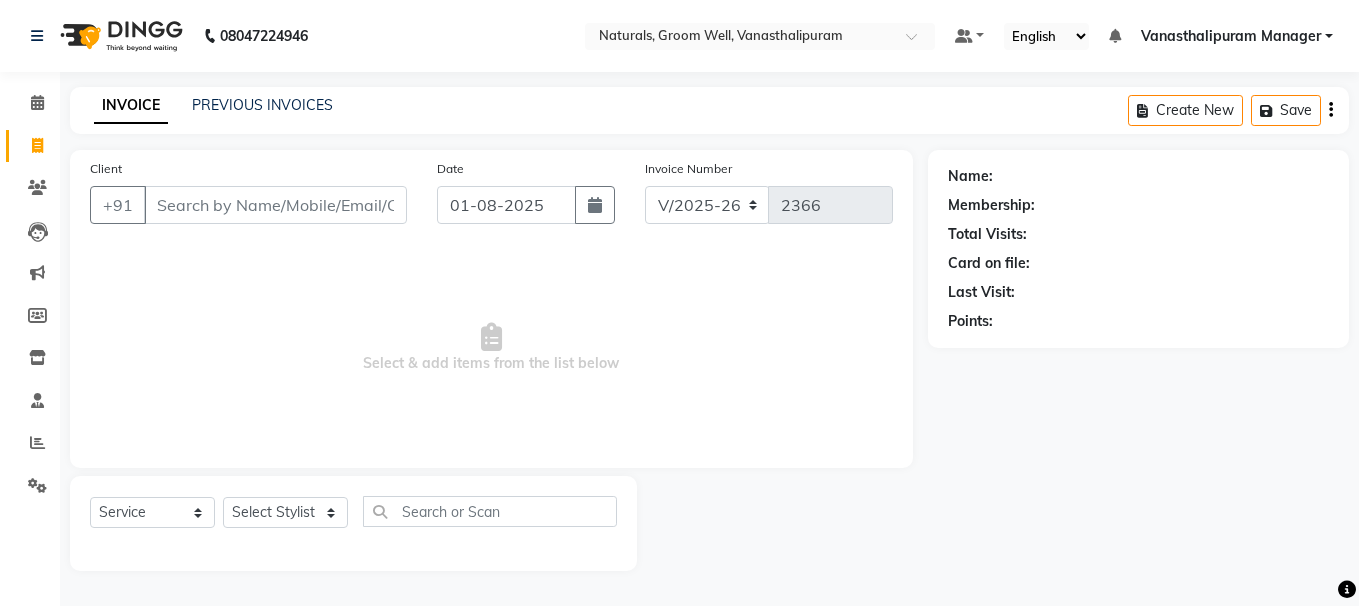 click on "Client" at bounding box center (275, 205) 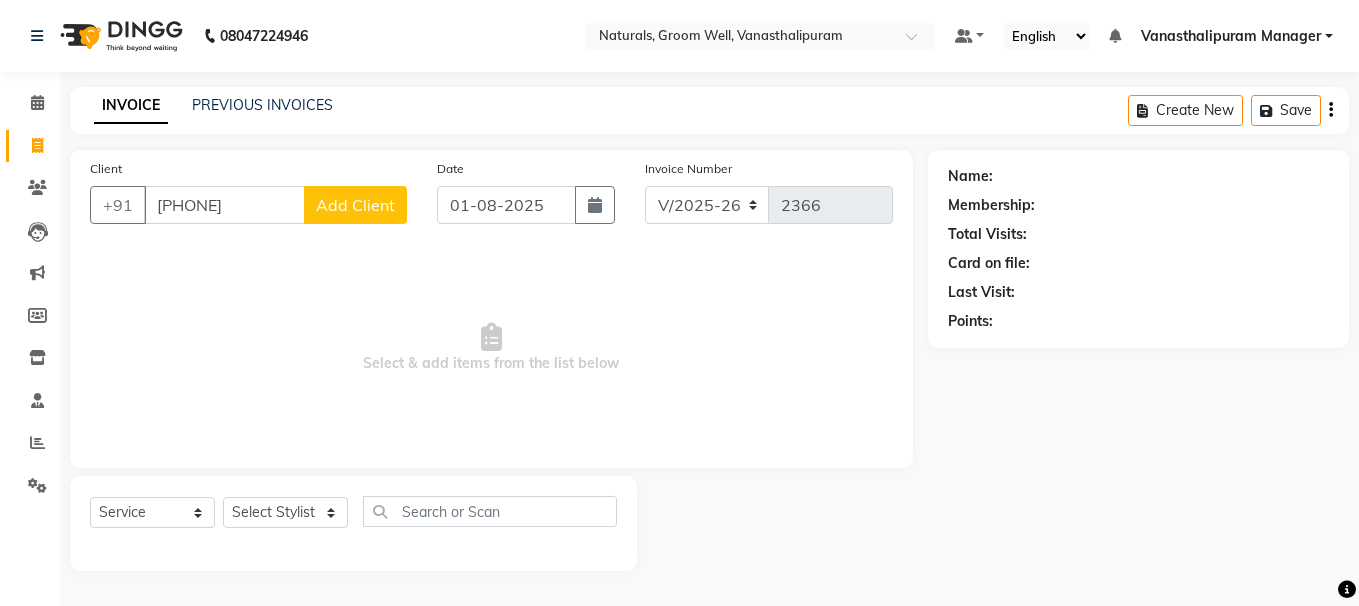 type on "[PHONE]" 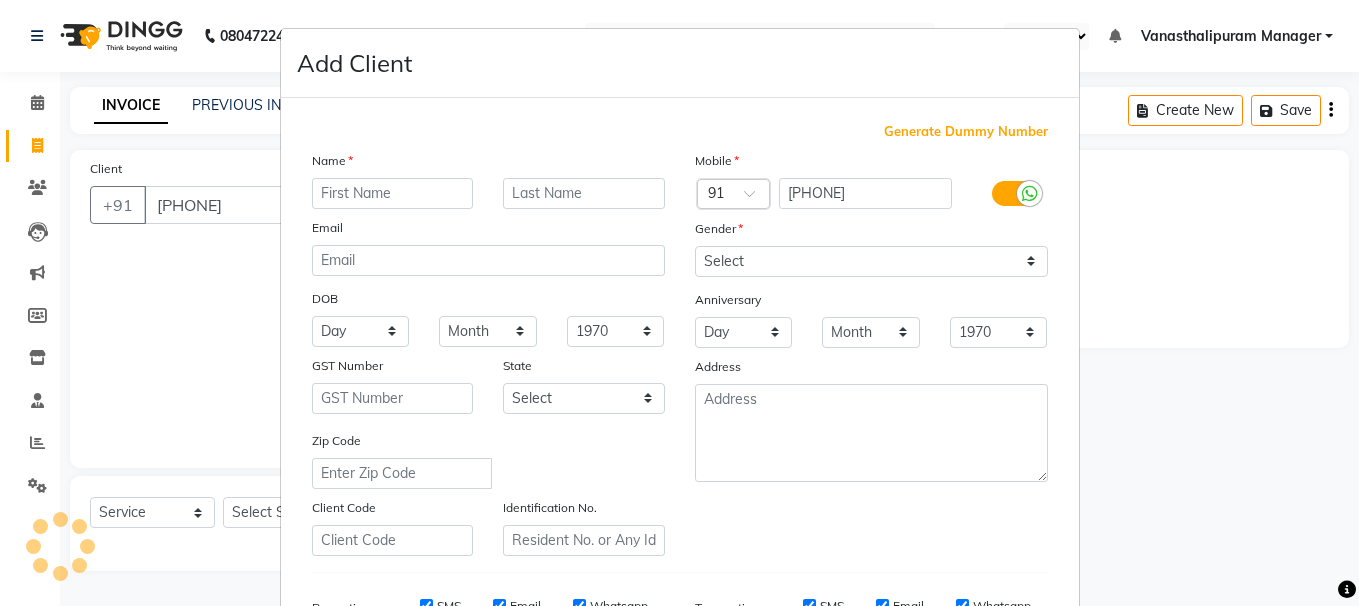 click at bounding box center (393, 193) 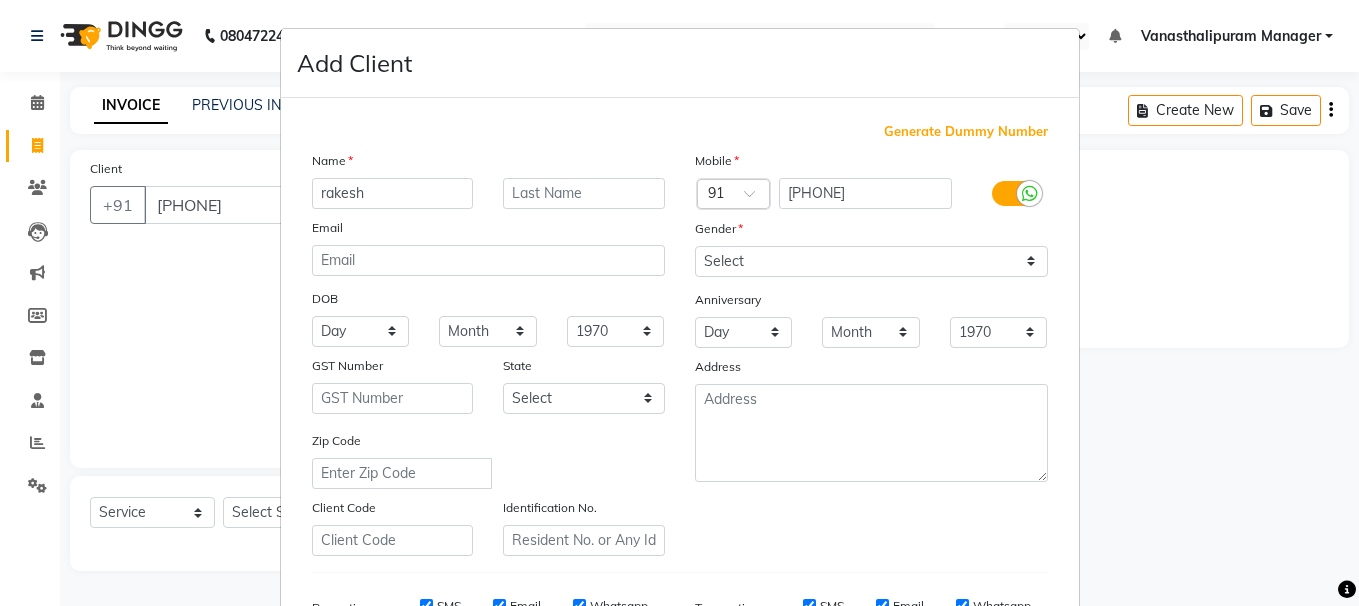 type on "rakesh" 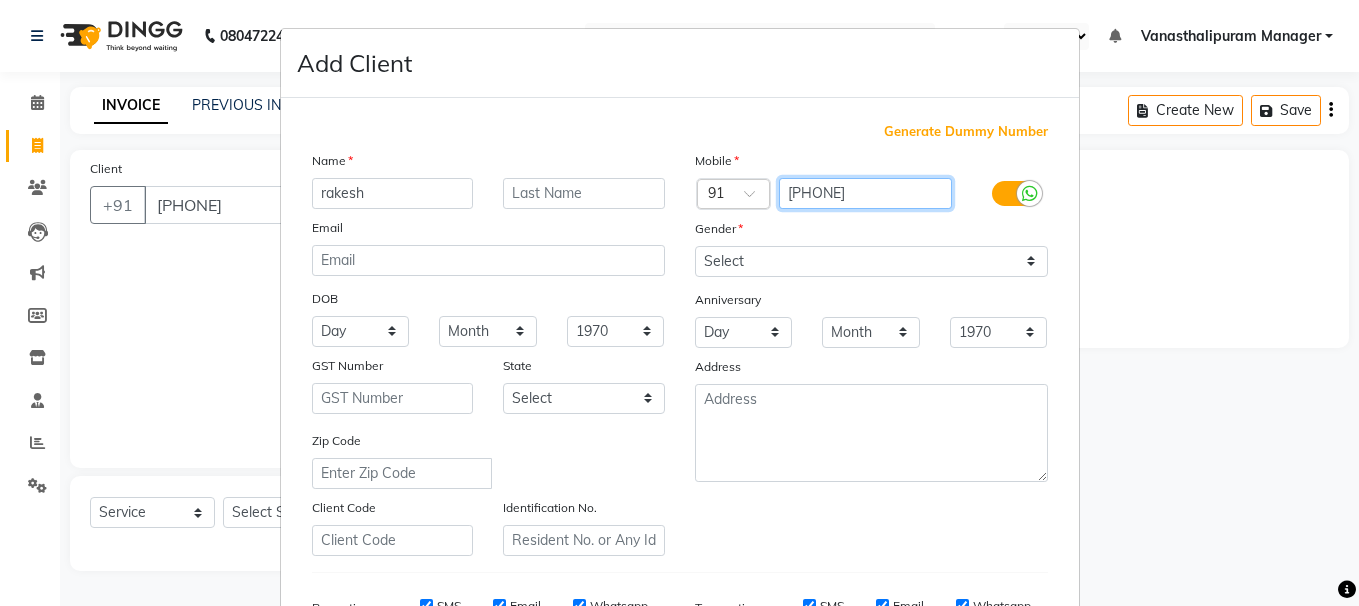 click on "[PHONE]" at bounding box center [865, 193] 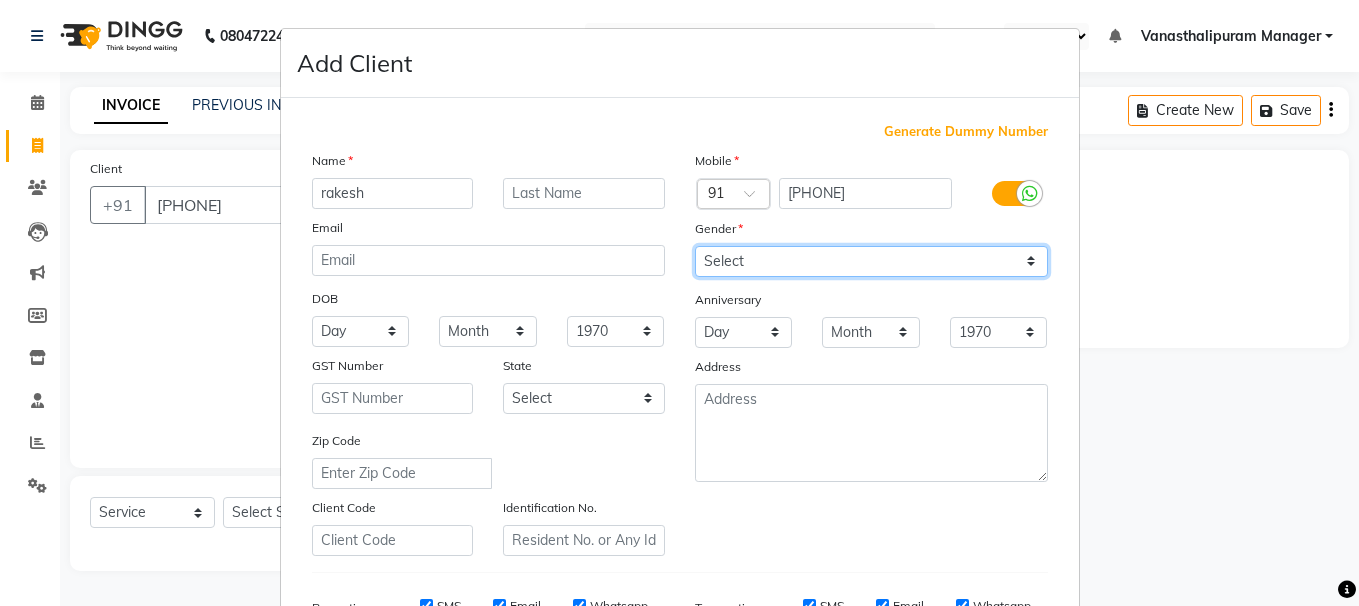 click on "Select Male Female Other Prefer Not To Say" at bounding box center (871, 261) 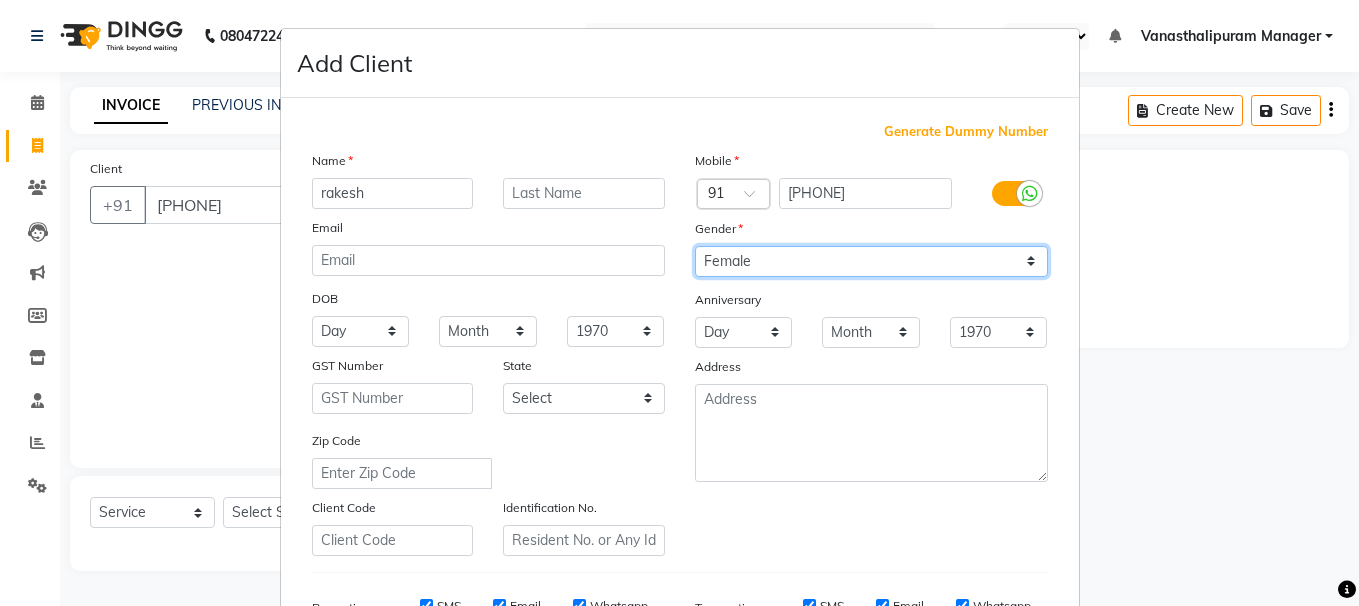 click on "Select Male Female Other Prefer Not To Say" at bounding box center [871, 261] 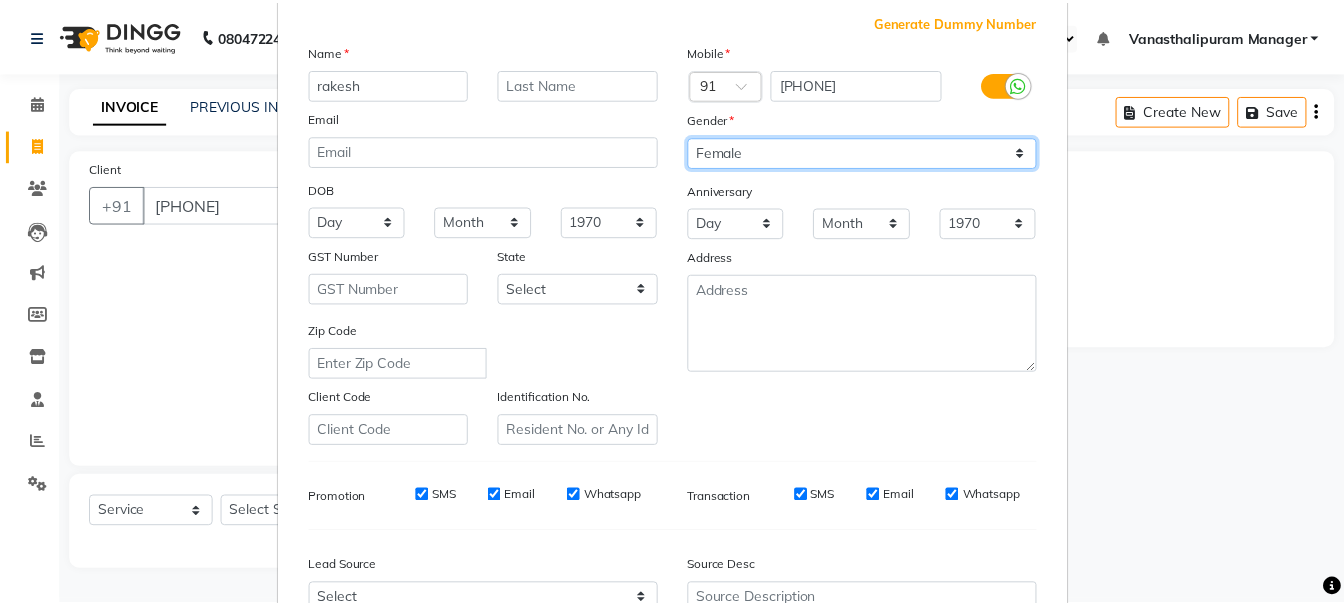 scroll, scrollTop: 317, scrollLeft: 0, axis: vertical 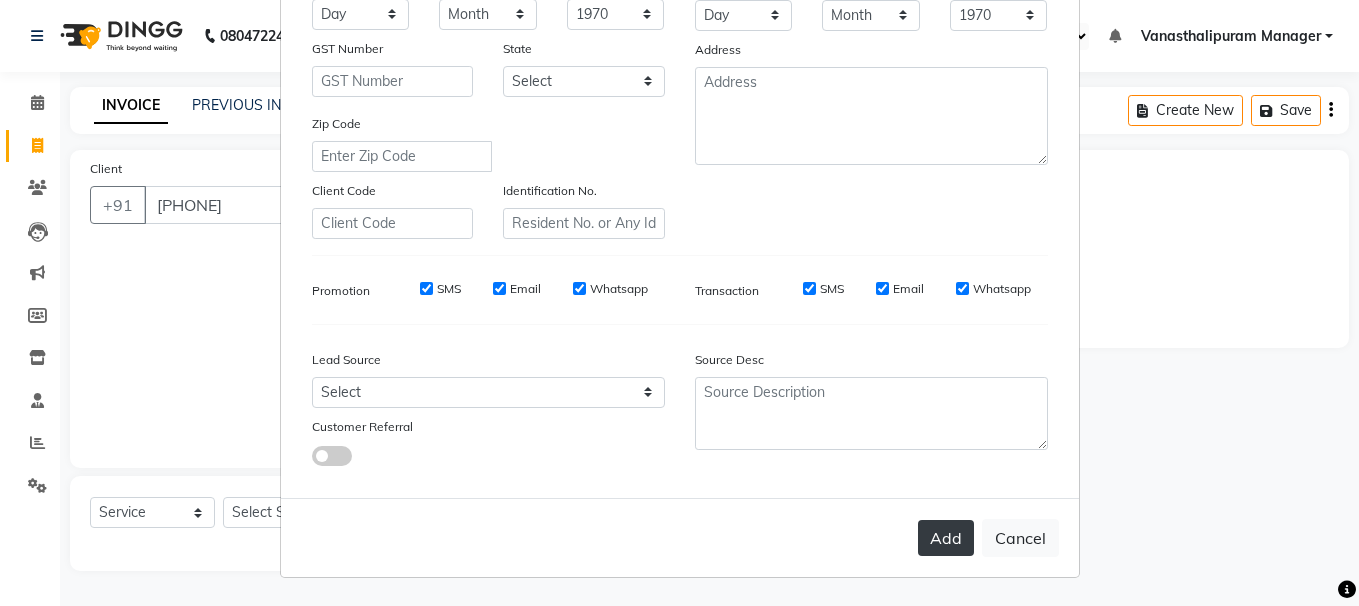 click on "Add" at bounding box center [946, 538] 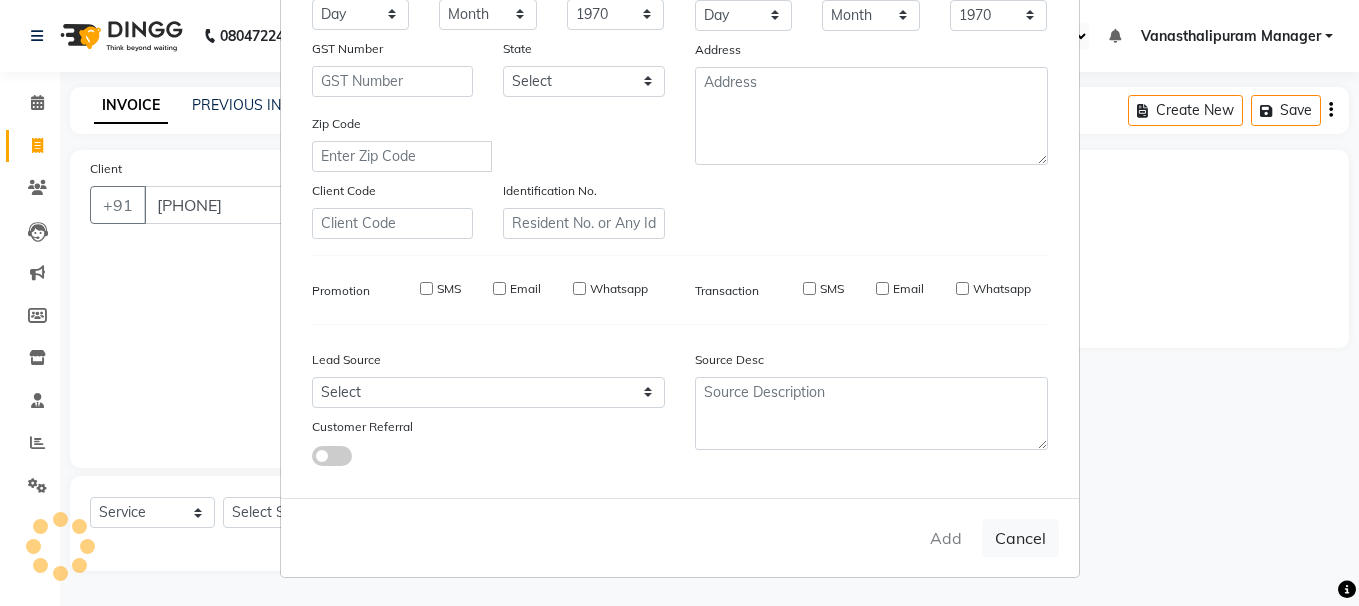 type 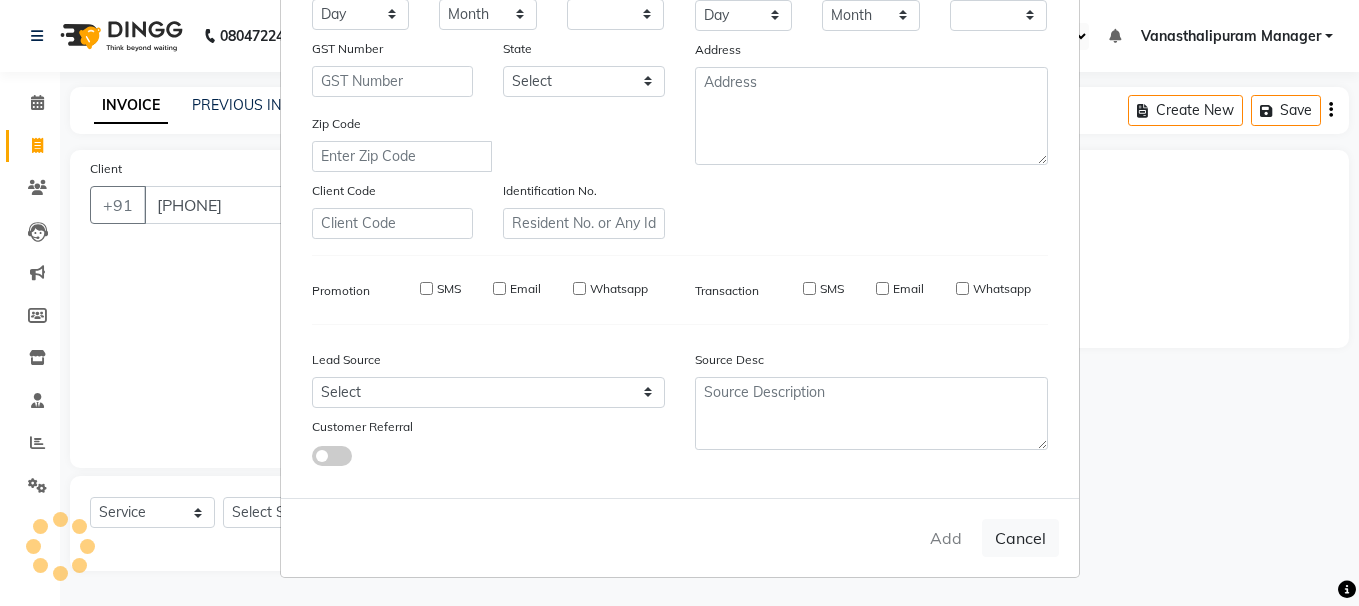 checkbox on "false" 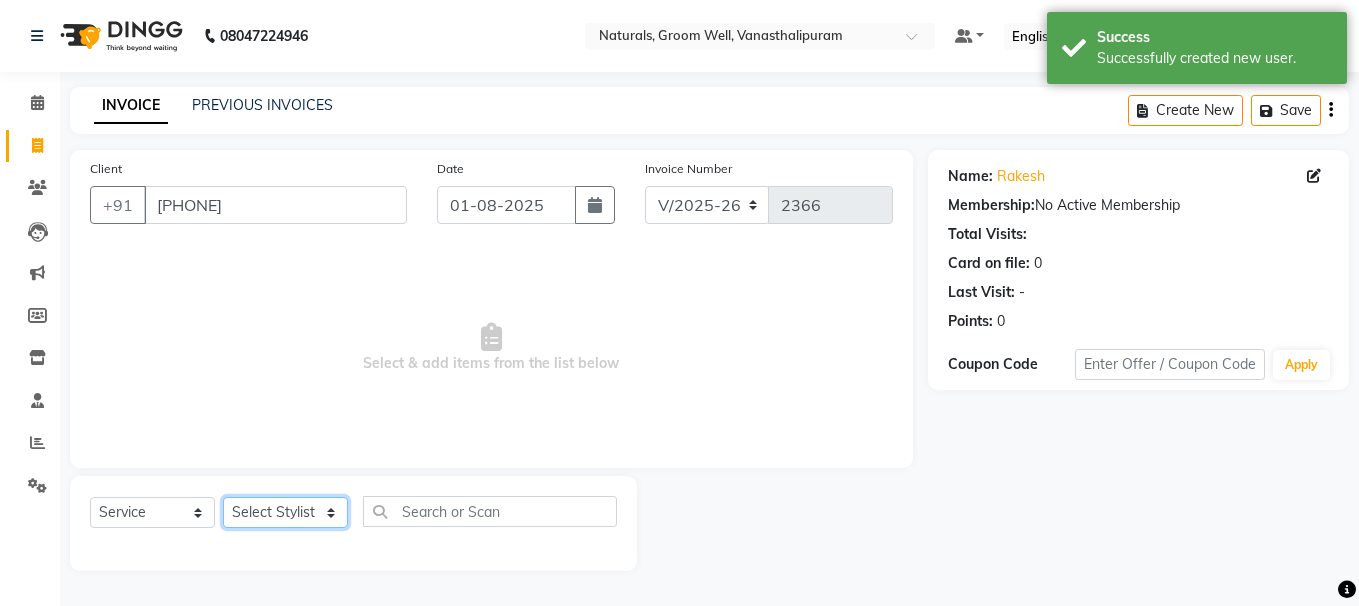 click on "Select Stylist [FIRST] [FIRST] [FIRST] [FIRST] [FIRST] [FIRST] [FIRST] [FIRST] [FIRST]" 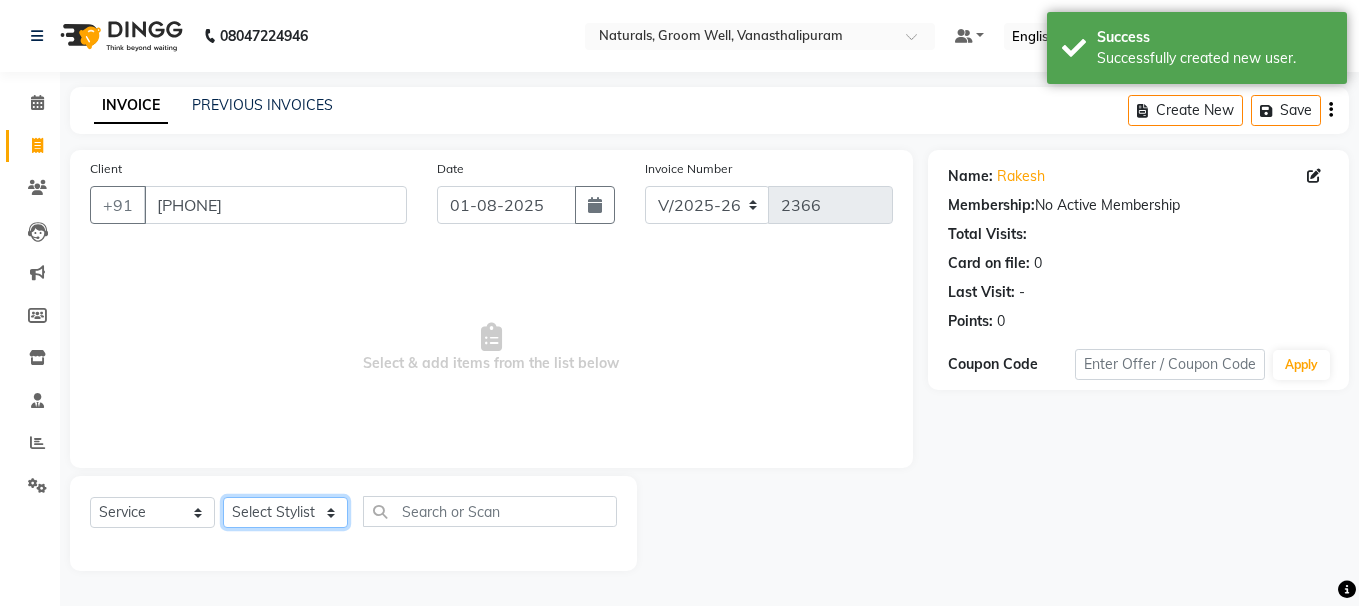 select on "52563" 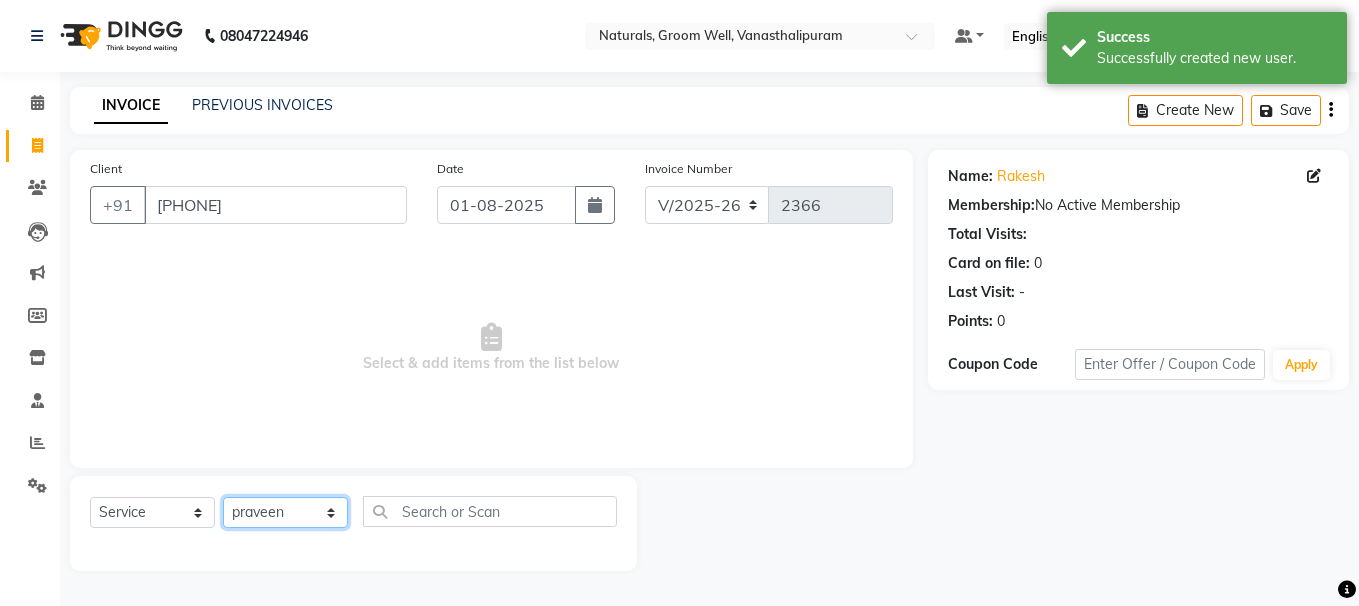 click on "Select Stylist [FIRST] [FIRST] [FIRST] [FIRST] [FIRST] [FIRST] [FIRST] [FIRST] [FIRST]" 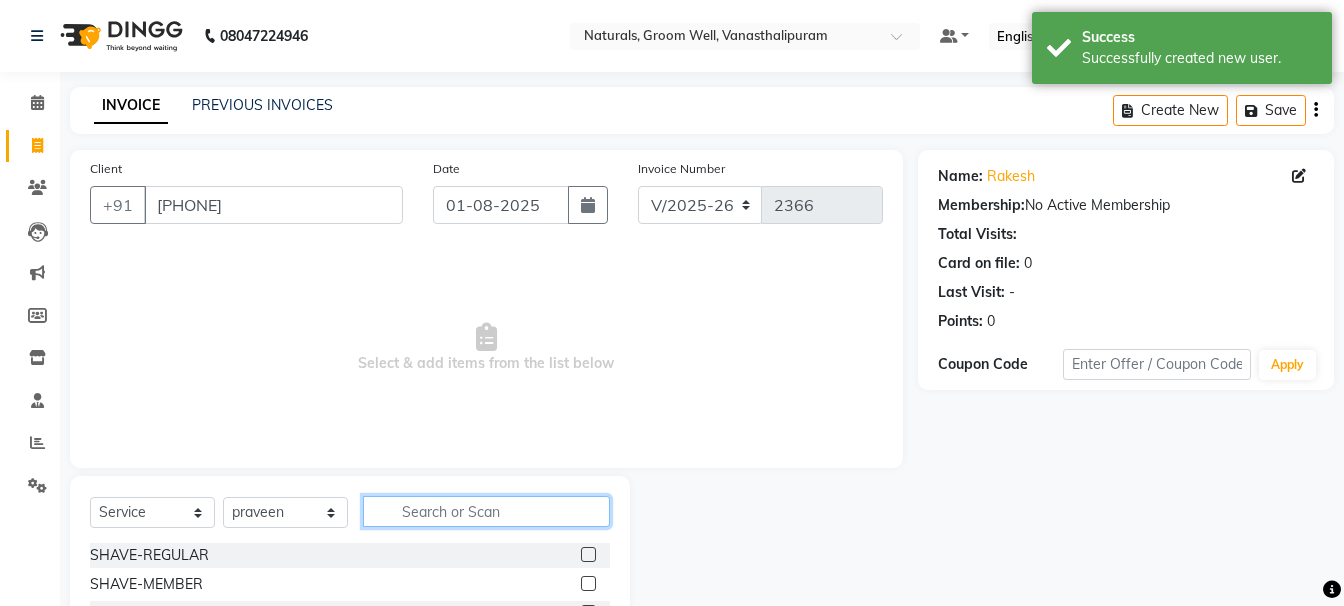 click 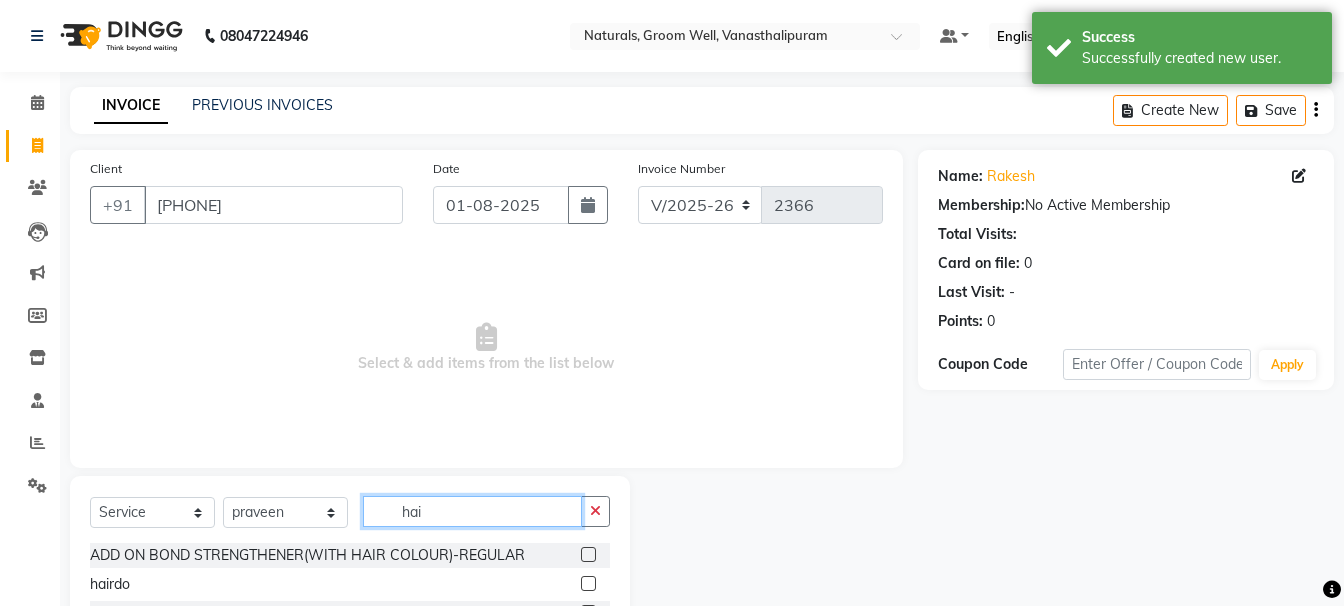 scroll, scrollTop: 195, scrollLeft: 0, axis: vertical 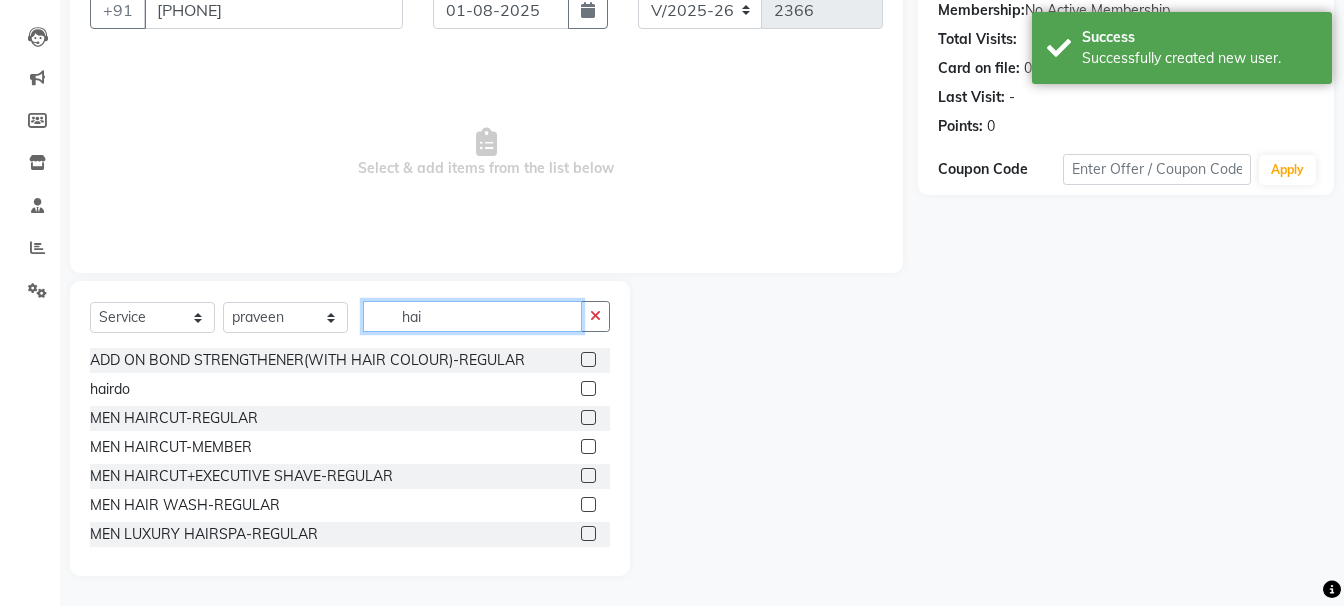 type on "hai" 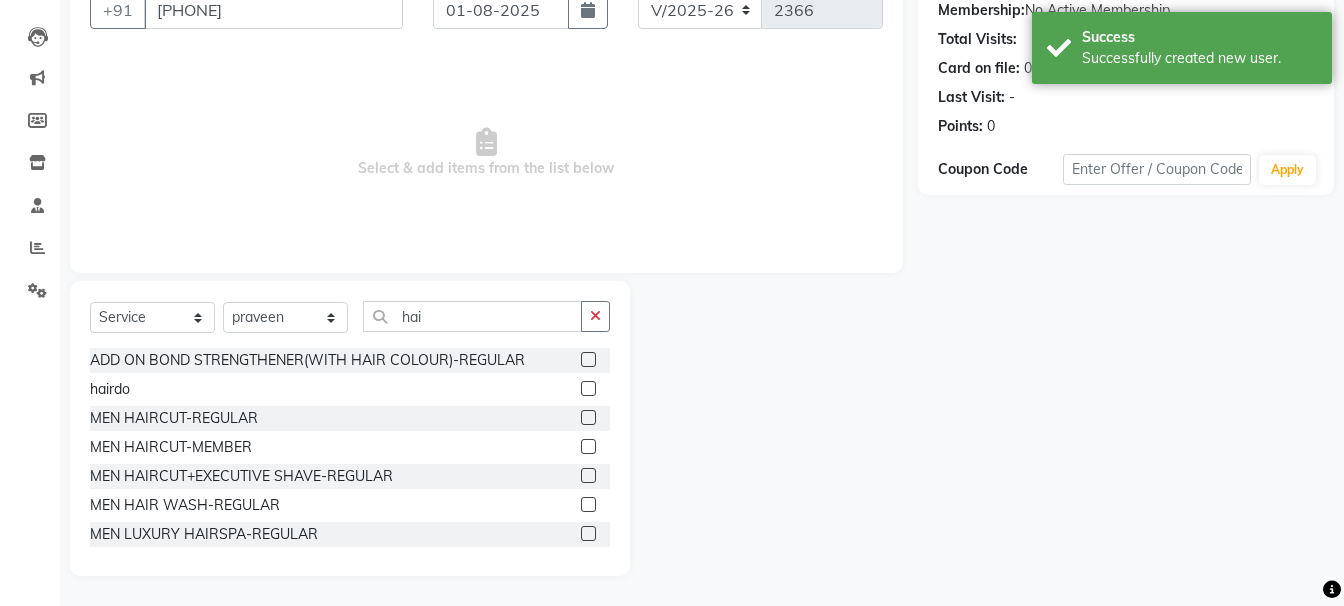 click 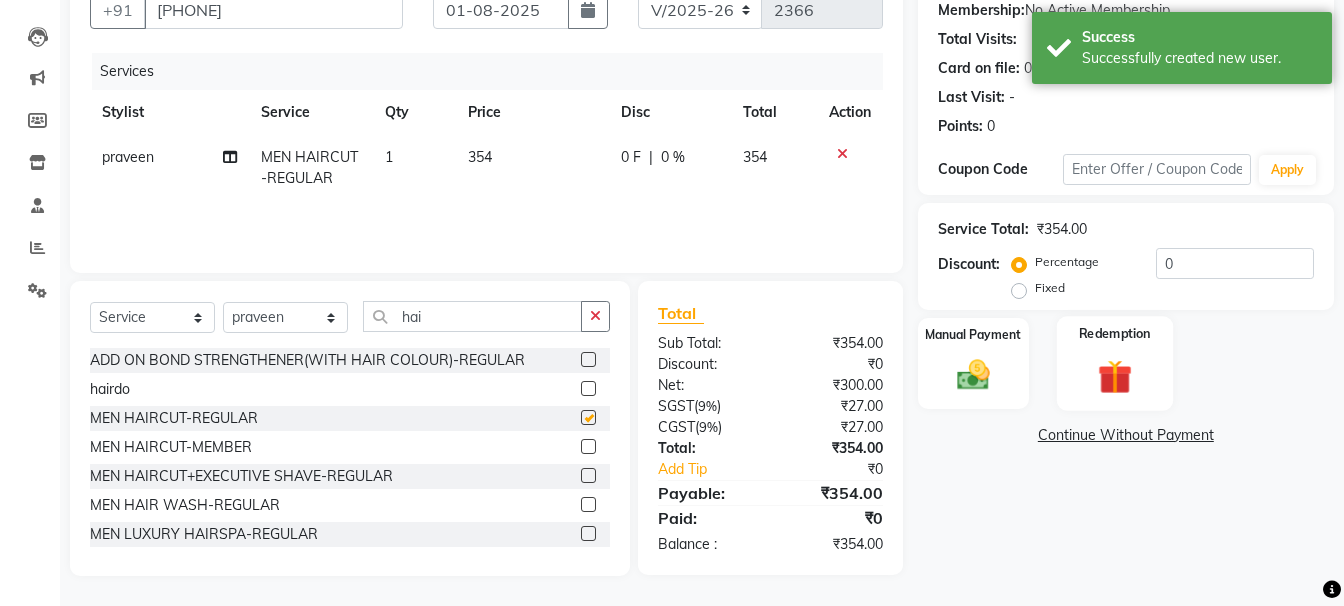 checkbox on "false" 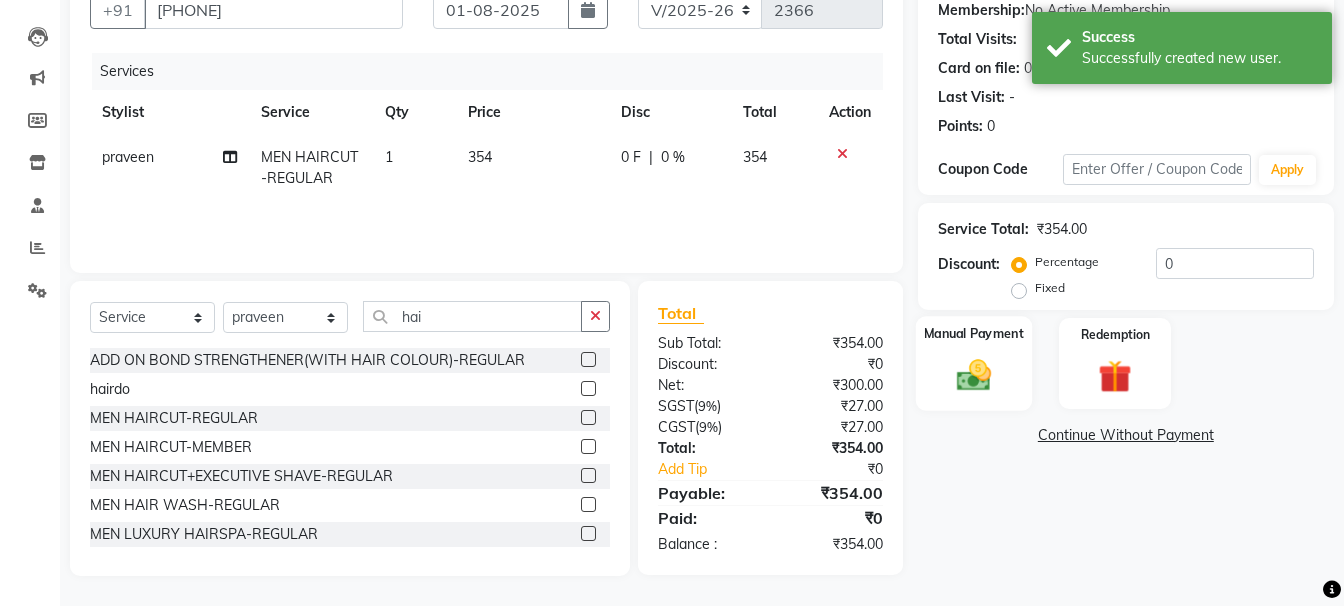 click on "Manual Payment" 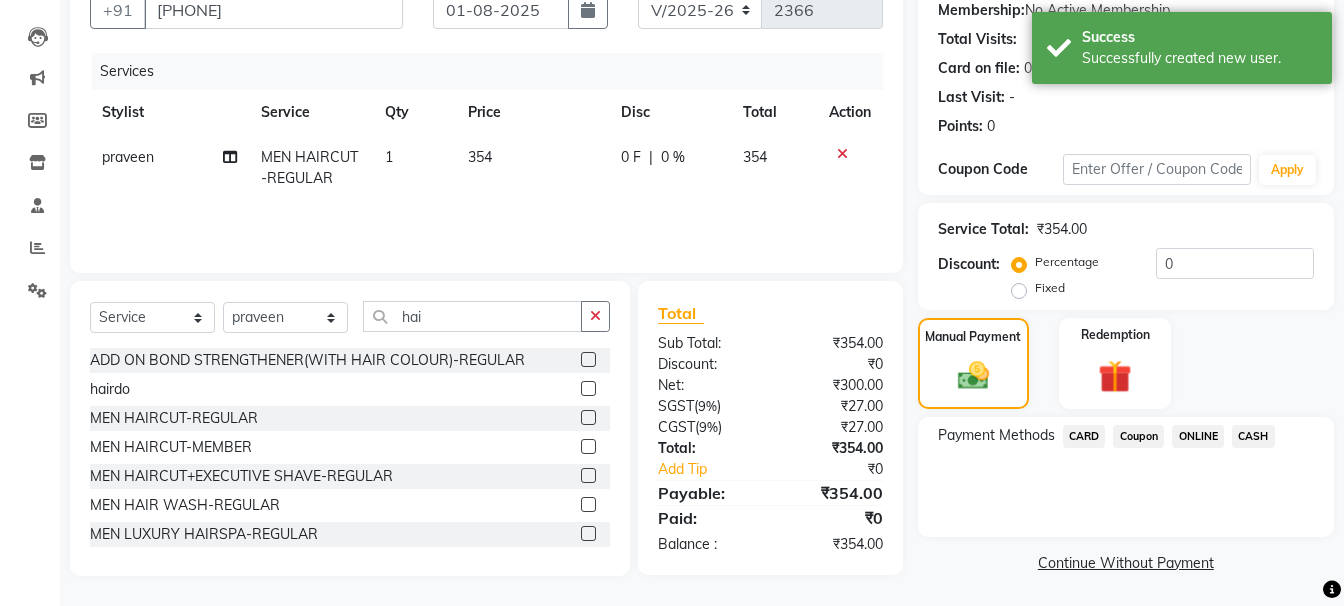 click on "ONLINE" 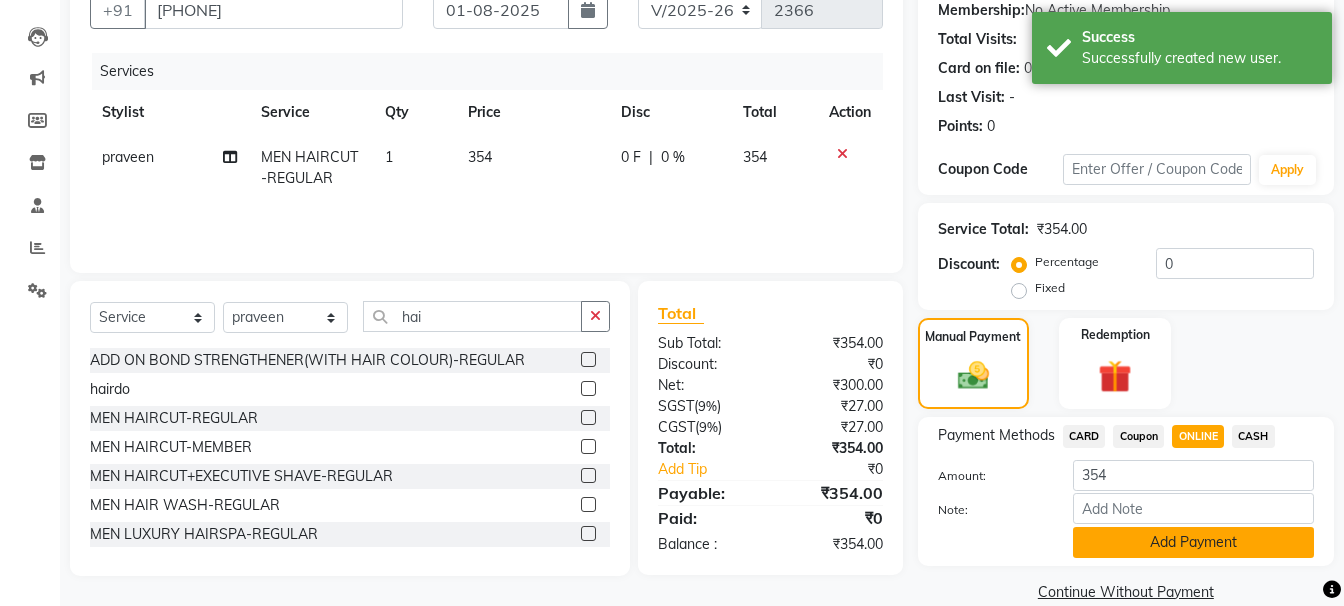 click on "Add Payment" 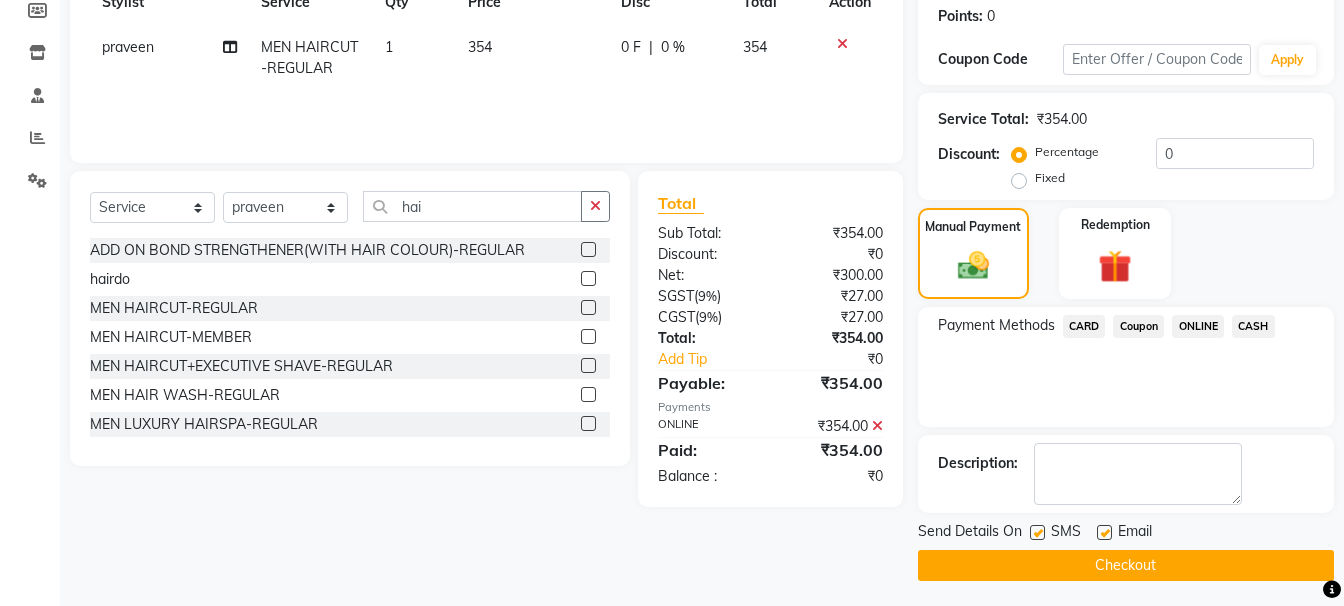 scroll, scrollTop: 310, scrollLeft: 0, axis: vertical 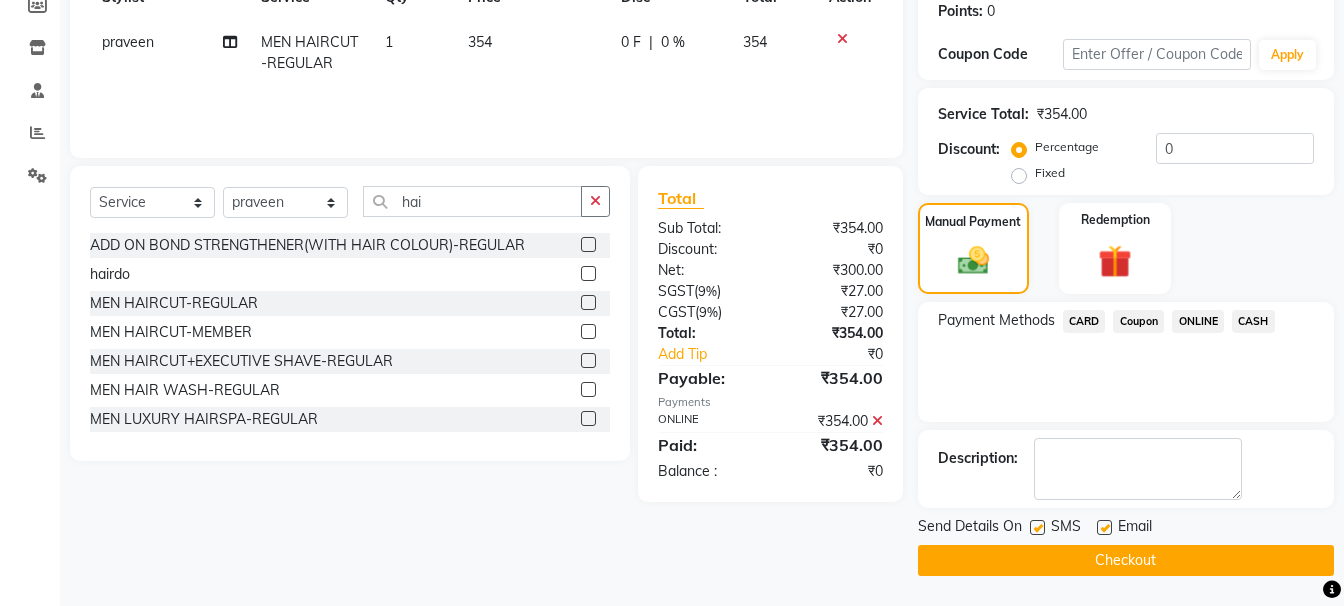 click on "Checkout" 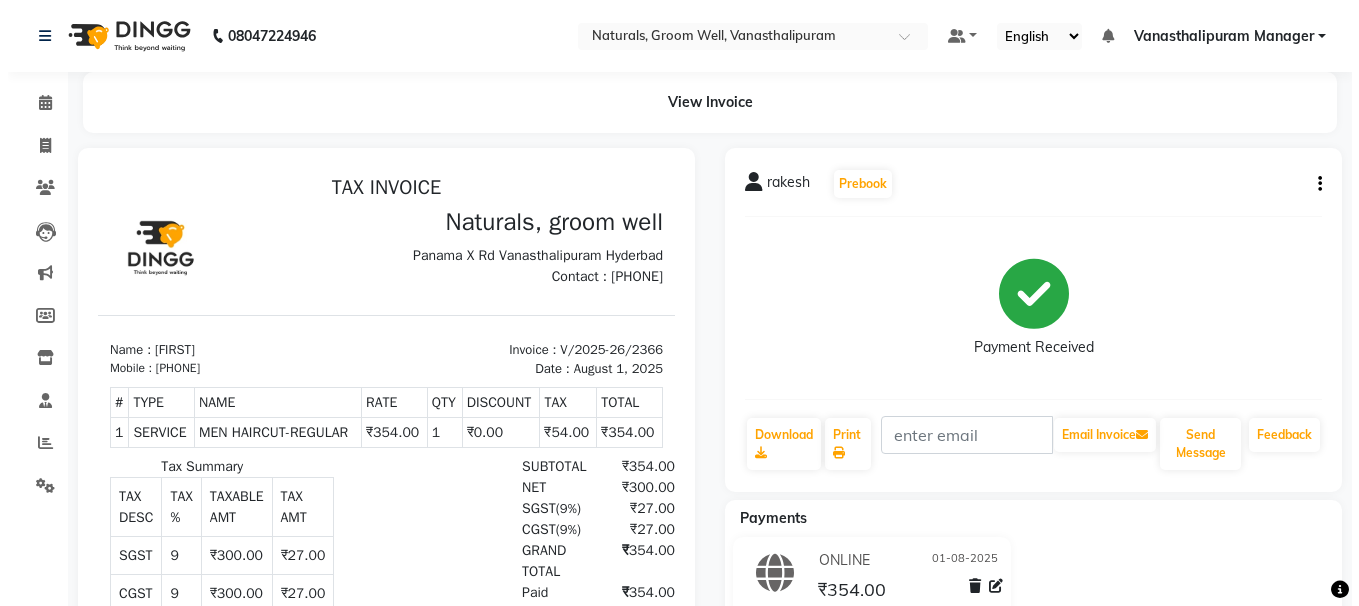 scroll, scrollTop: 0, scrollLeft: 0, axis: both 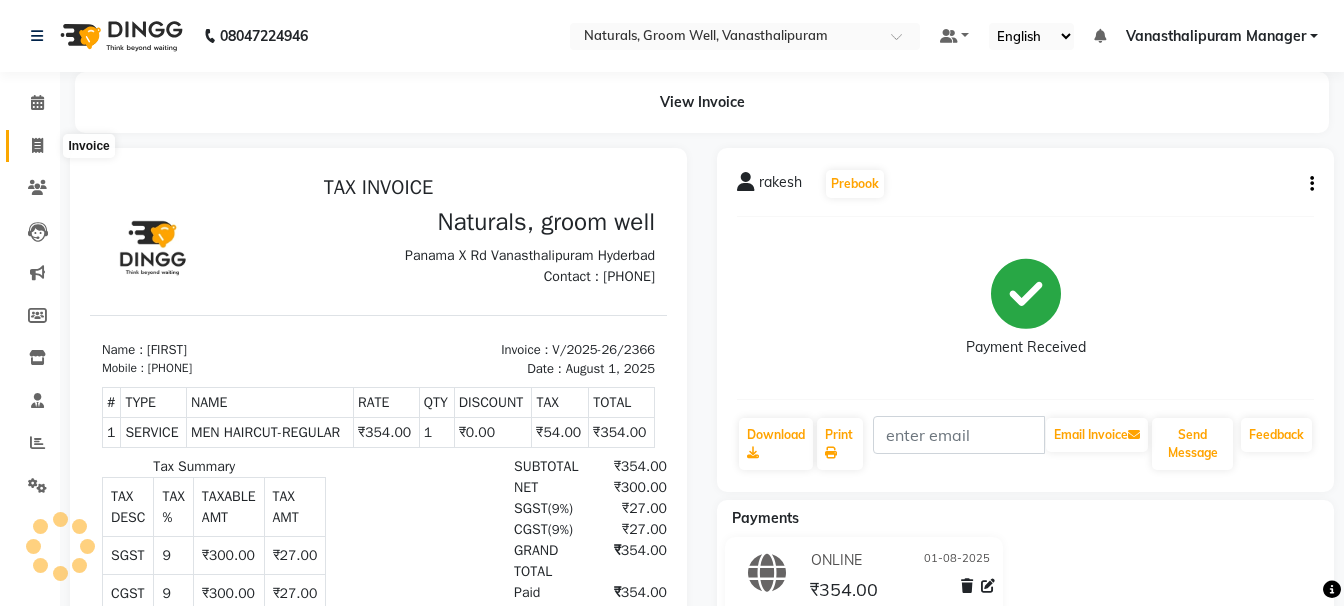 click 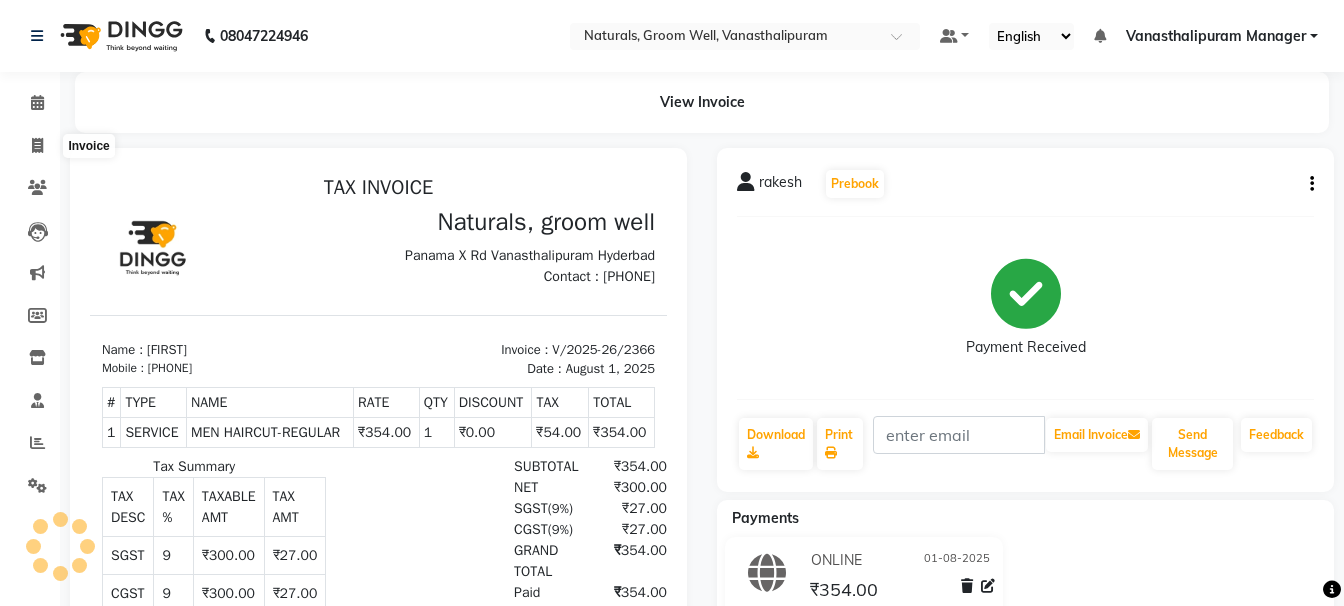 select on "service" 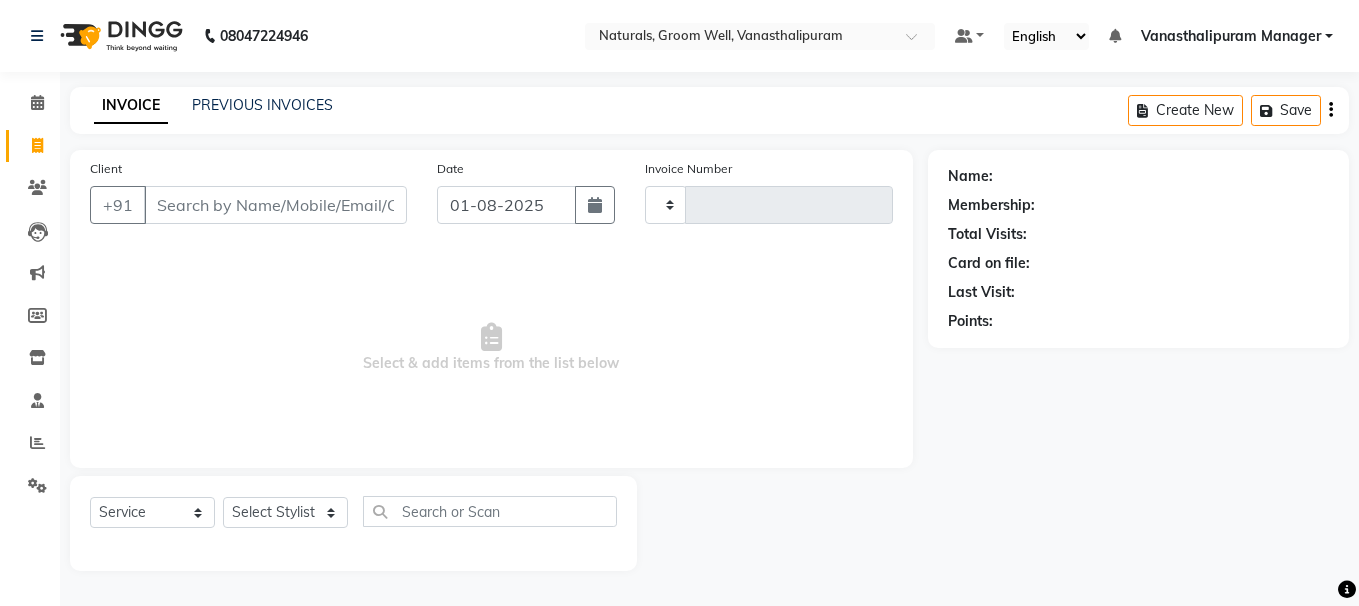 type on "2367" 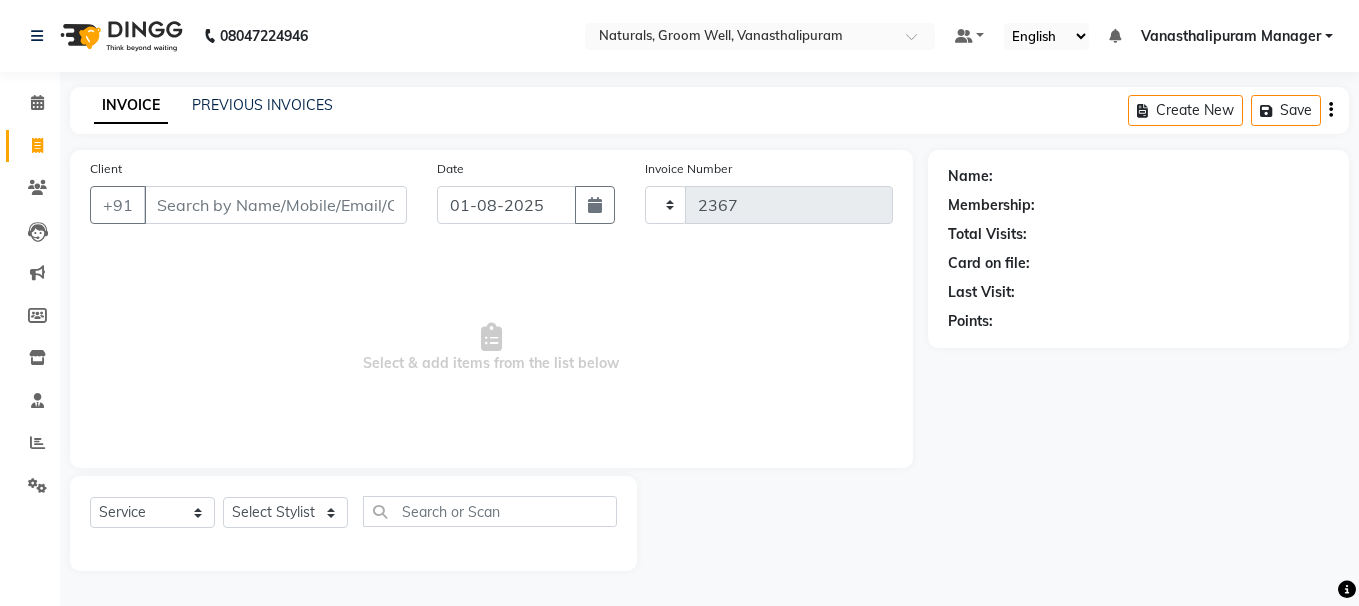 click on "Client" at bounding box center [275, 205] 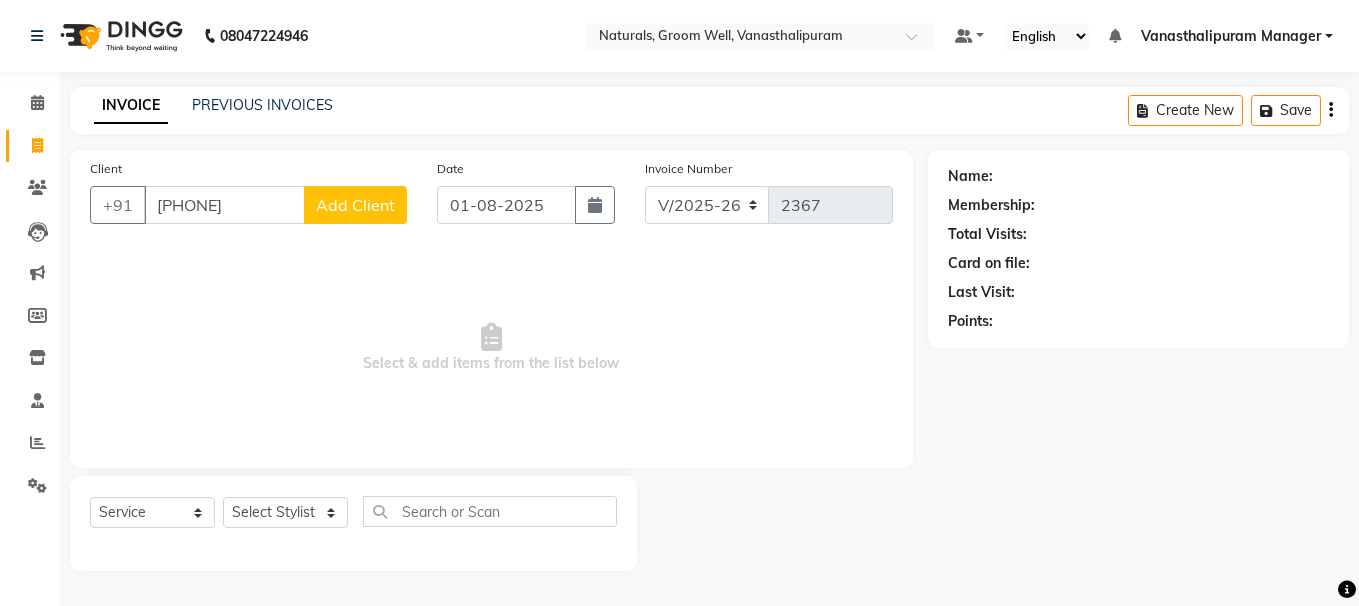 type on "[PHONE]" 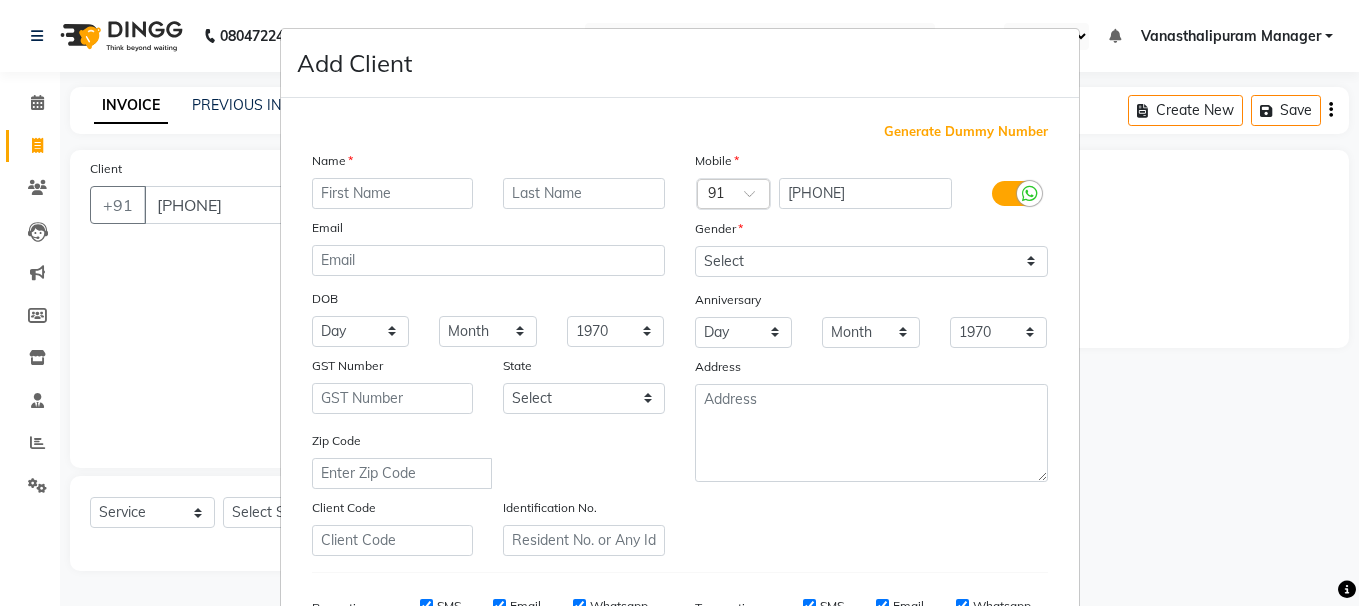 click at bounding box center (393, 193) 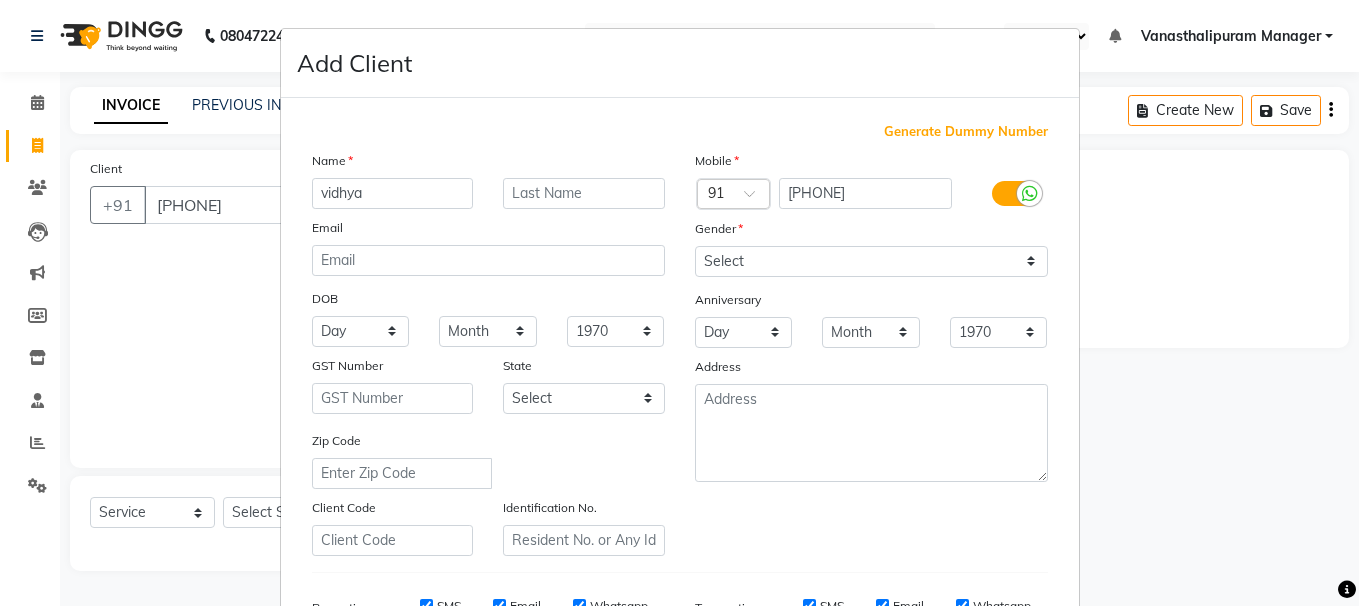 type on "vidhya" 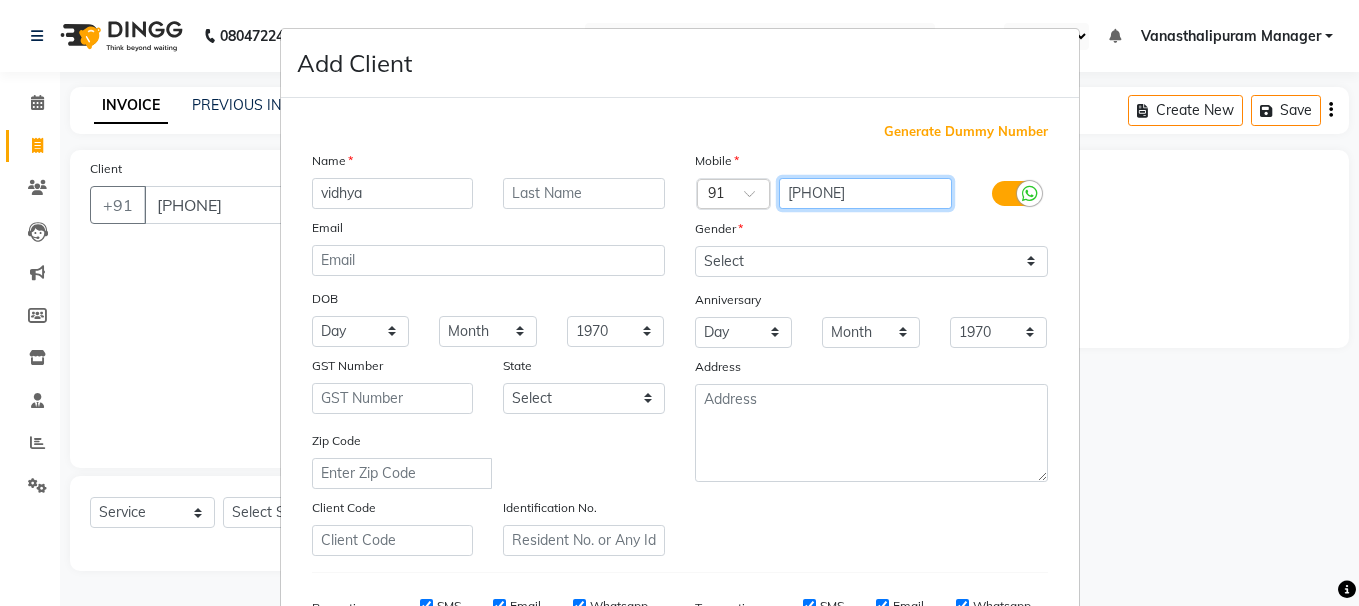 click on "[PHONE]" at bounding box center [865, 193] 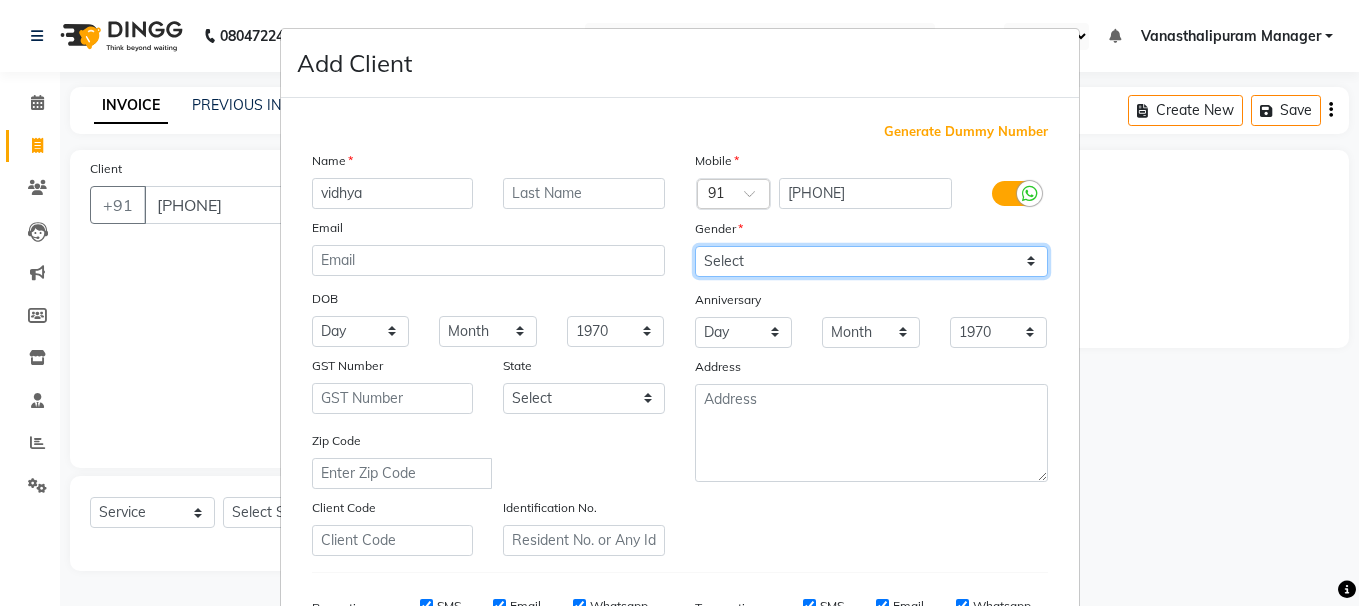 drag, startPoint x: 736, startPoint y: 260, endPoint x: 735, endPoint y: 273, distance: 13.038404 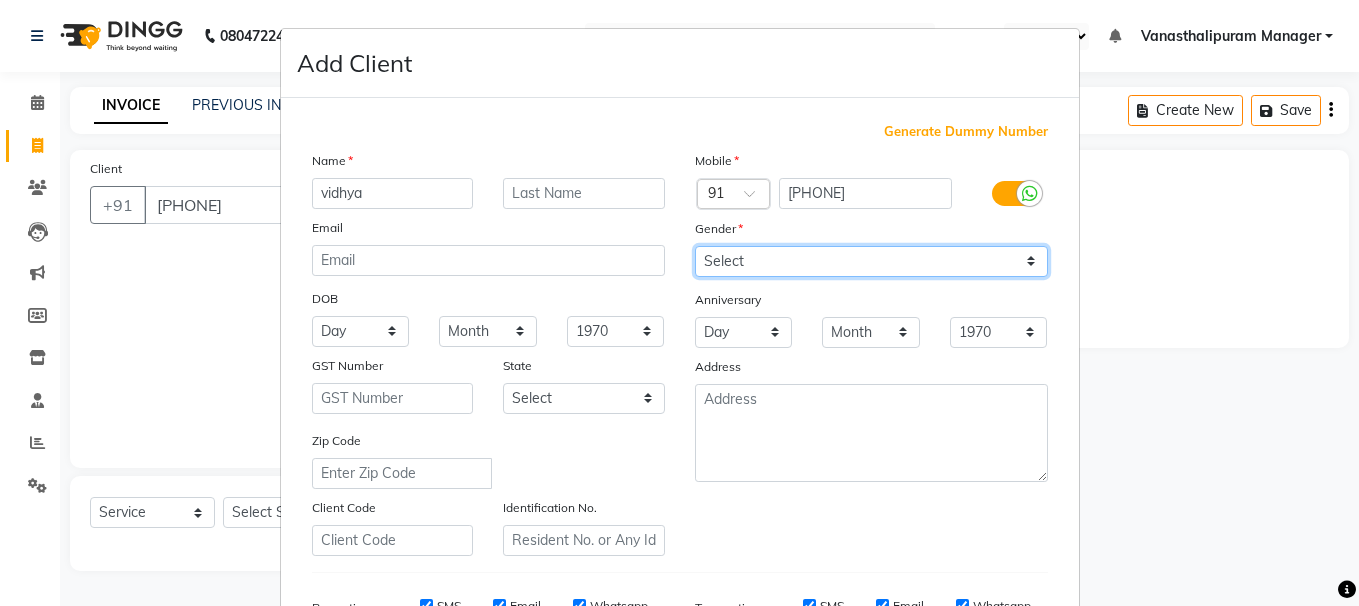 click on "Select Male Female Other Prefer Not To Say" at bounding box center [871, 261] 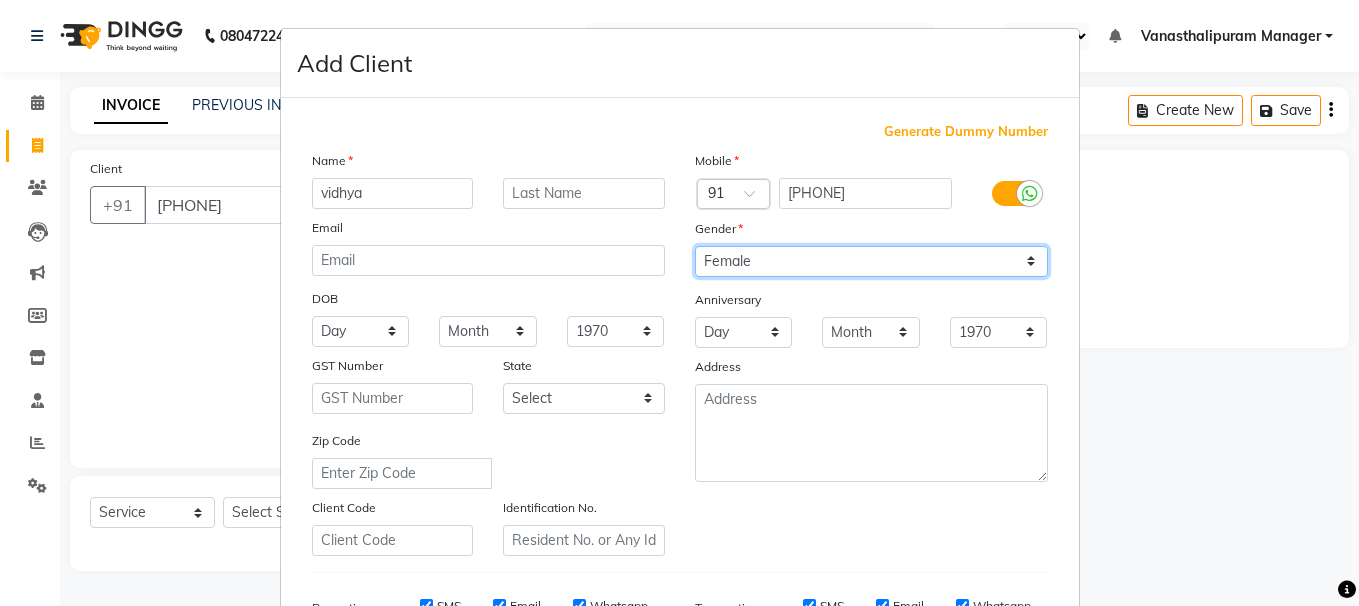 click on "Select Male Female Other Prefer Not To Say" at bounding box center [871, 261] 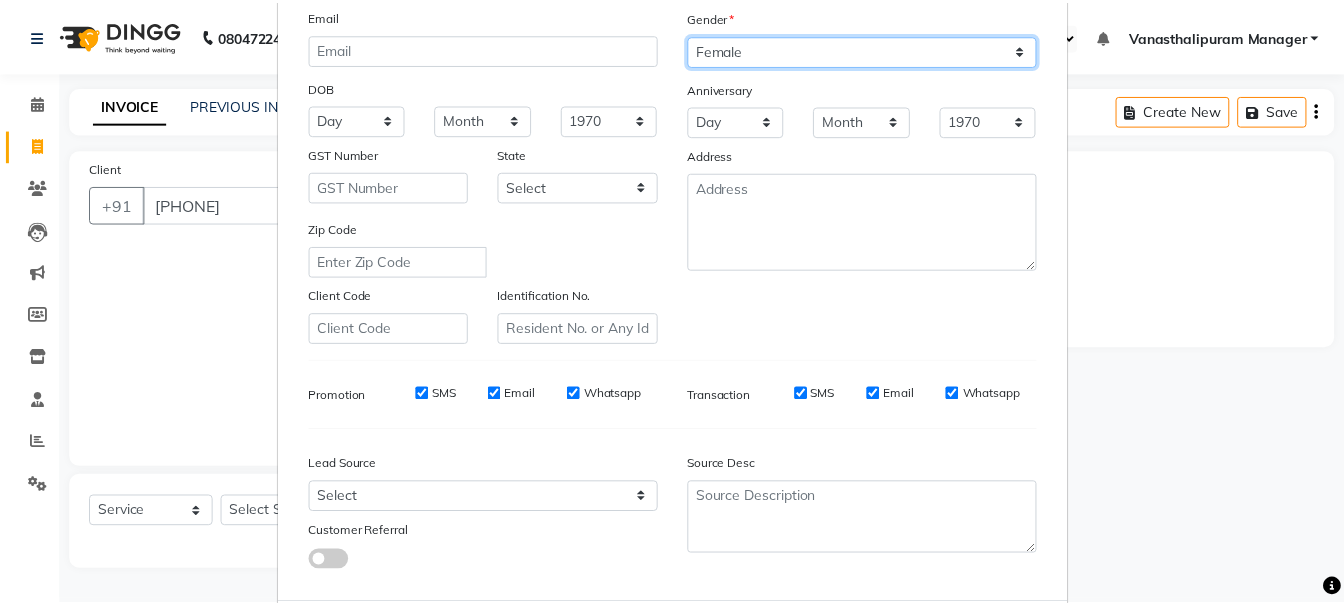 scroll, scrollTop: 317, scrollLeft: 0, axis: vertical 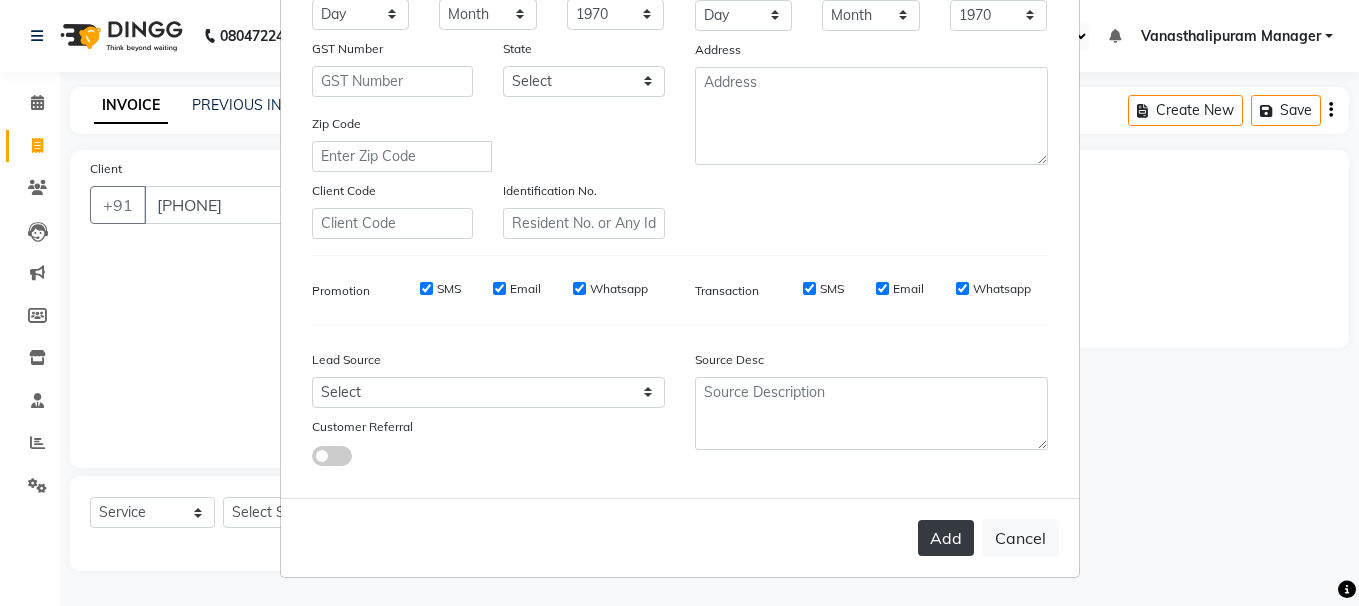 click on "Add" at bounding box center (946, 538) 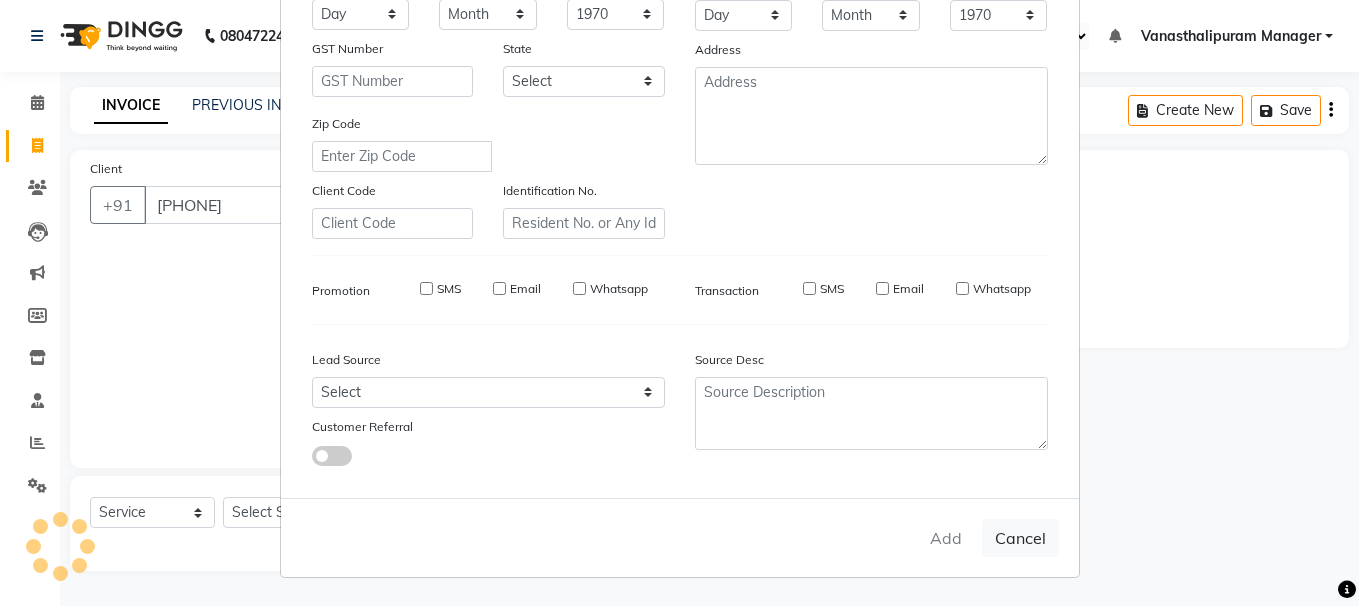 type 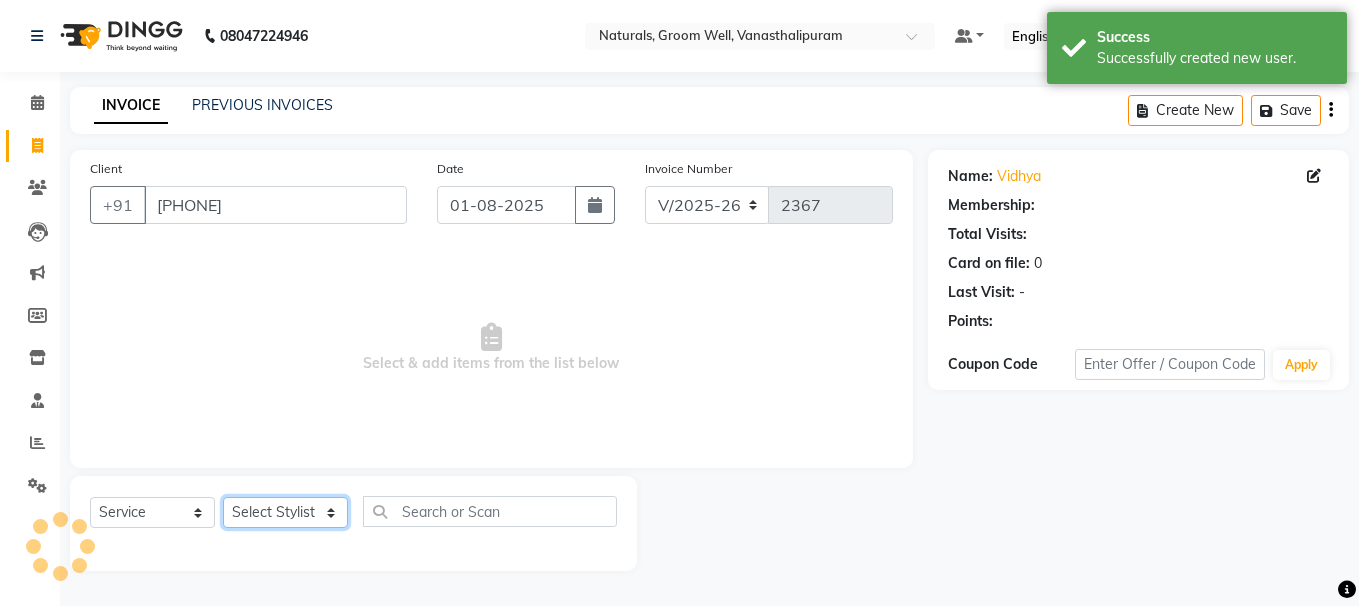 click on "Select Stylist [FIRST] [FIRST] [FIRST] [FIRST] [FIRST] [FIRST] [FIRST] [FIRST] [FIRST]" 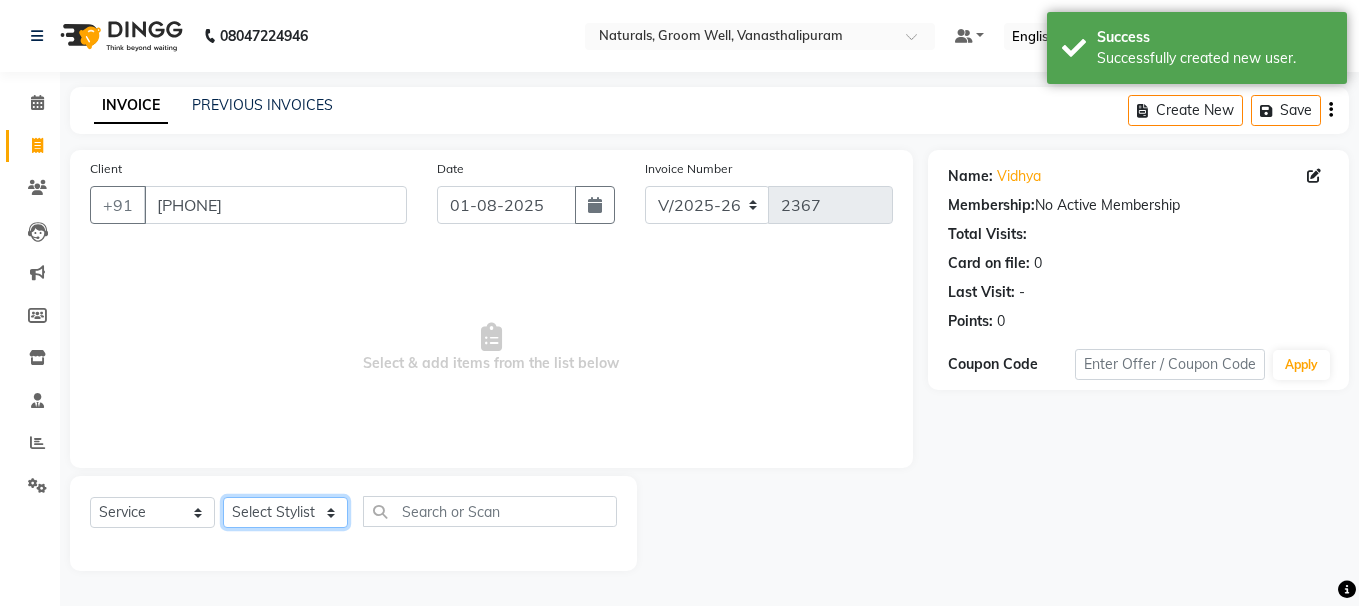 select on "68488" 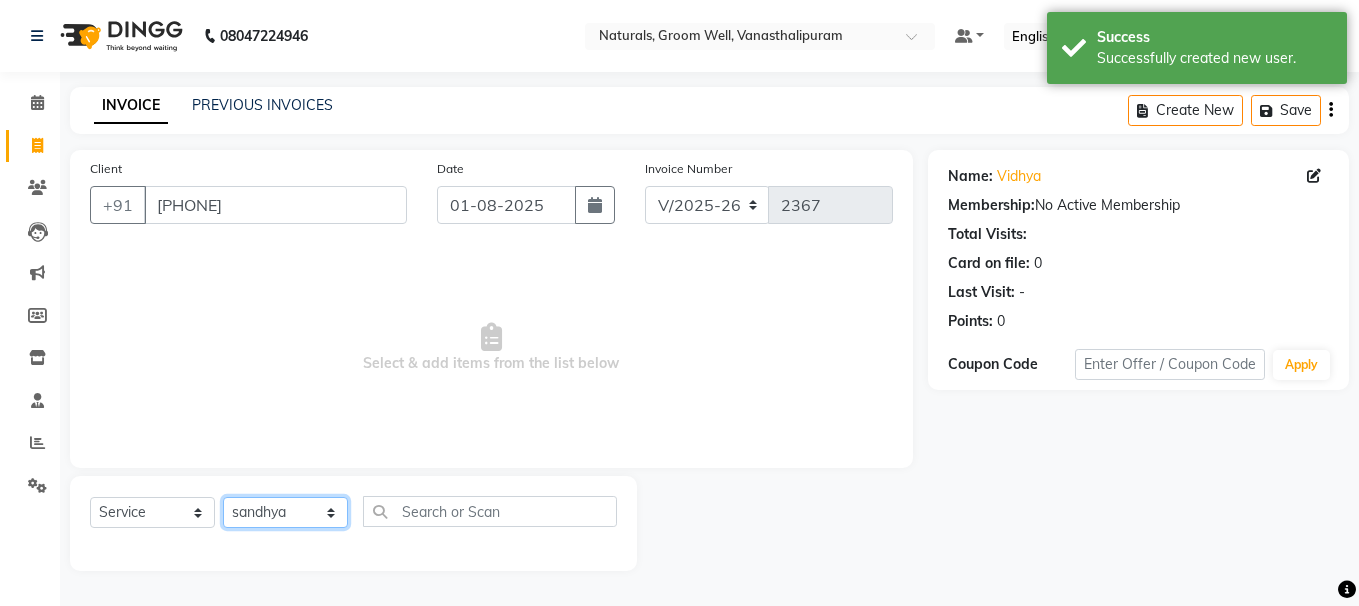click on "Select Stylist [FIRST] [FIRST] [FIRST] [FIRST] [FIRST] [FIRST] [FIRST] [FIRST] [FIRST]" 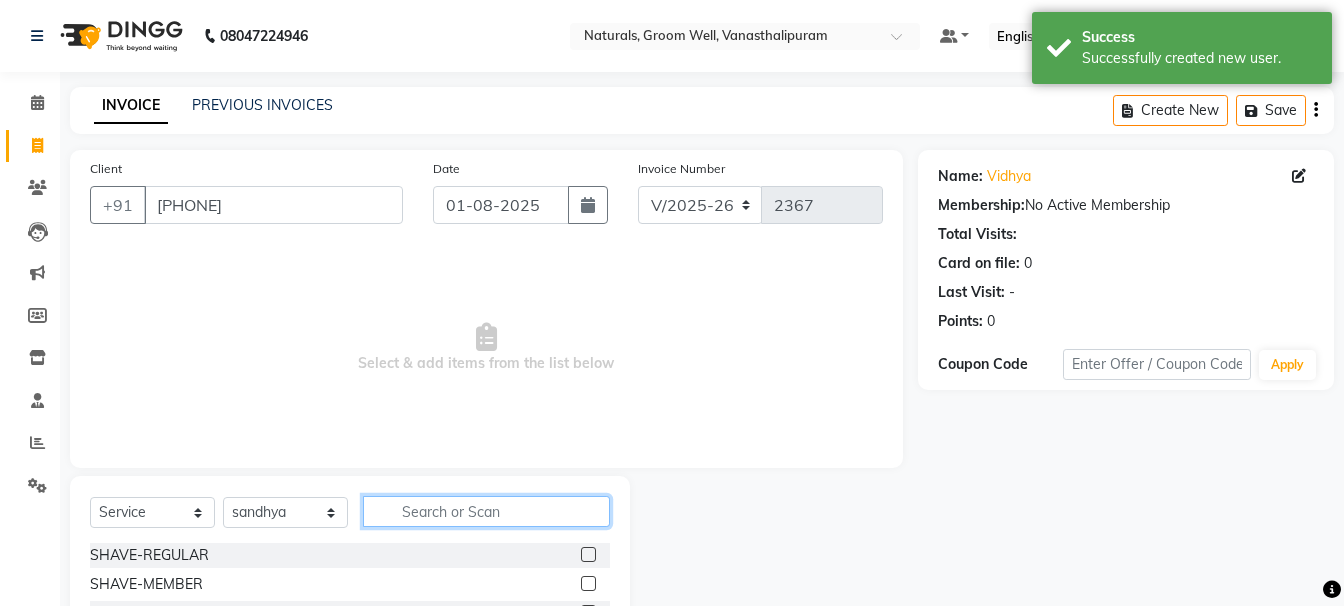 click 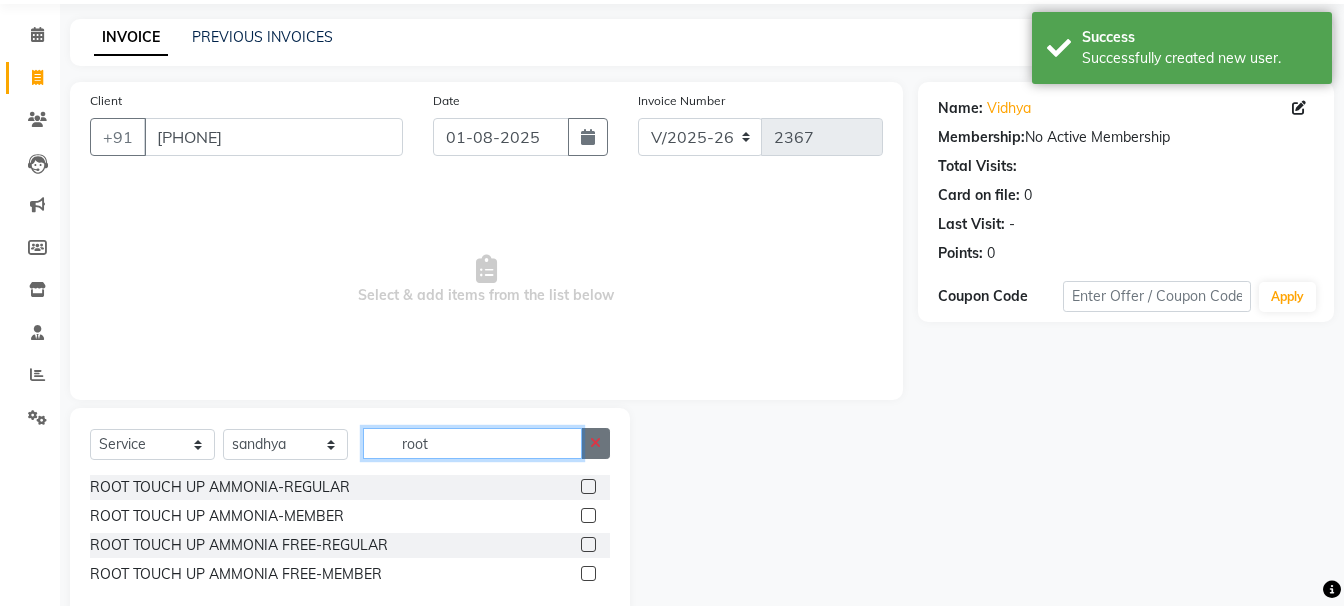 scroll, scrollTop: 111, scrollLeft: 0, axis: vertical 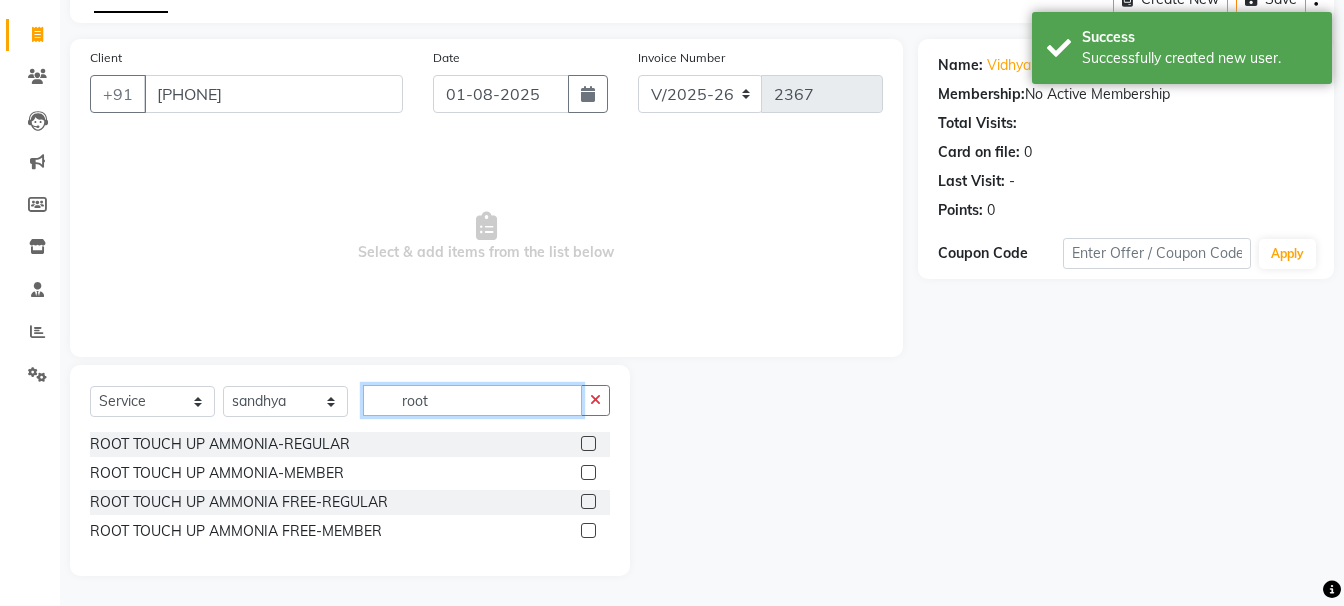 type on "root" 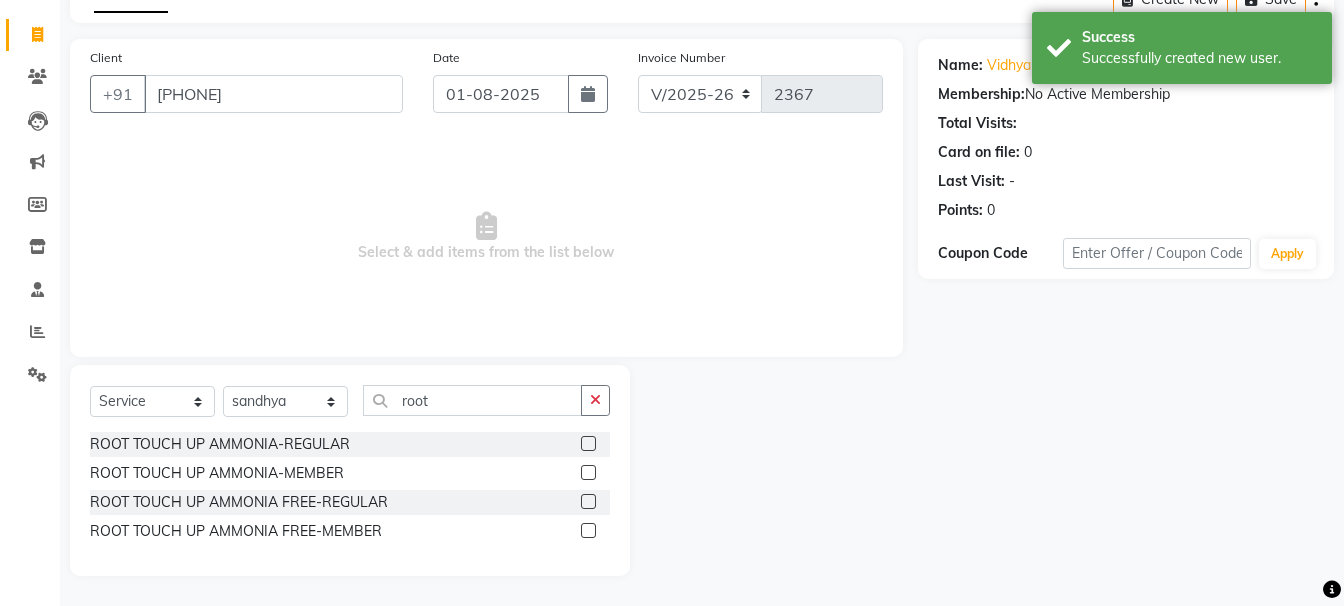 click 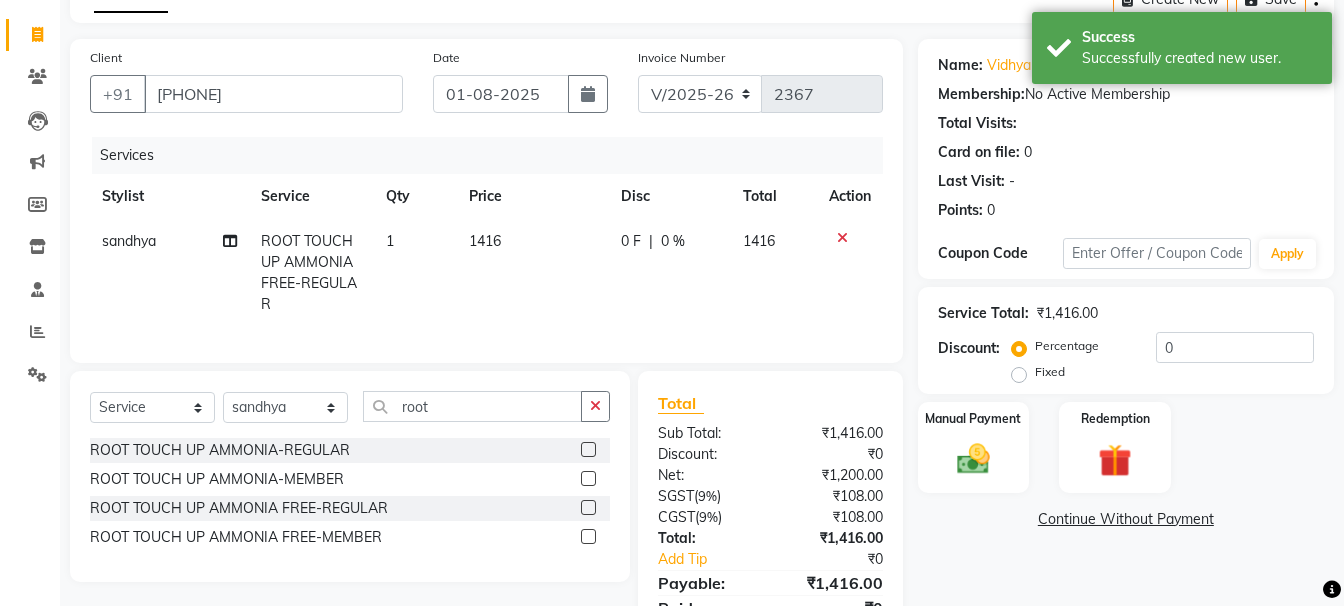 checkbox on "false" 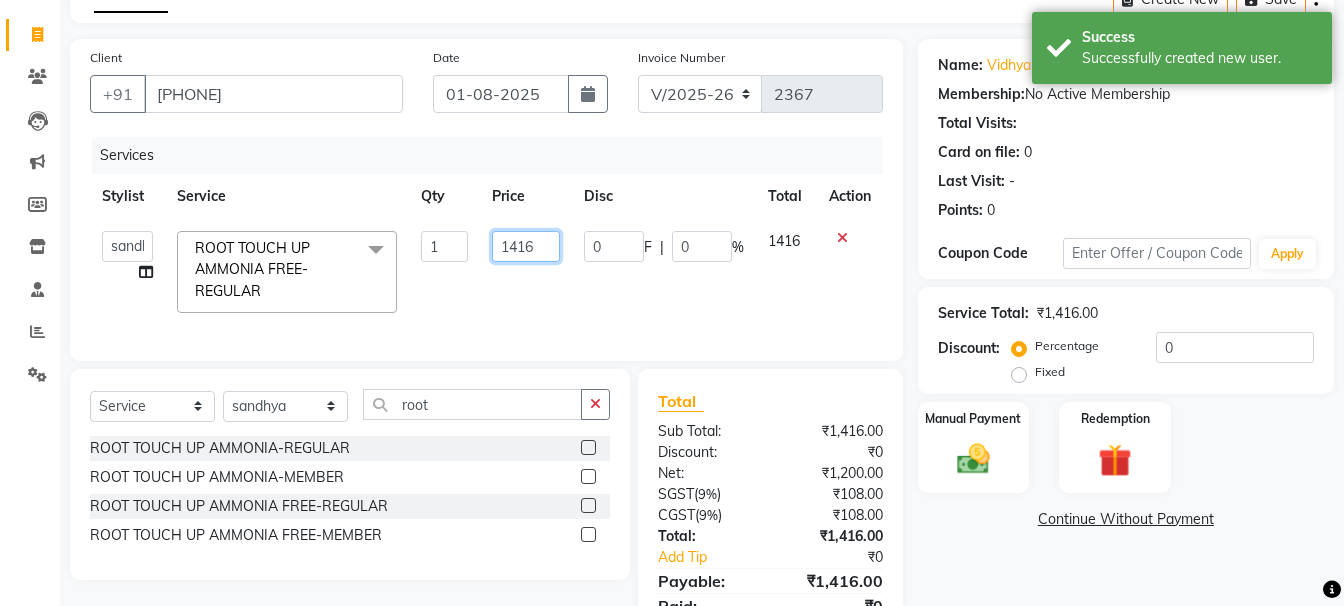 drag, startPoint x: 513, startPoint y: 262, endPoint x: 543, endPoint y: 248, distance: 33.105892 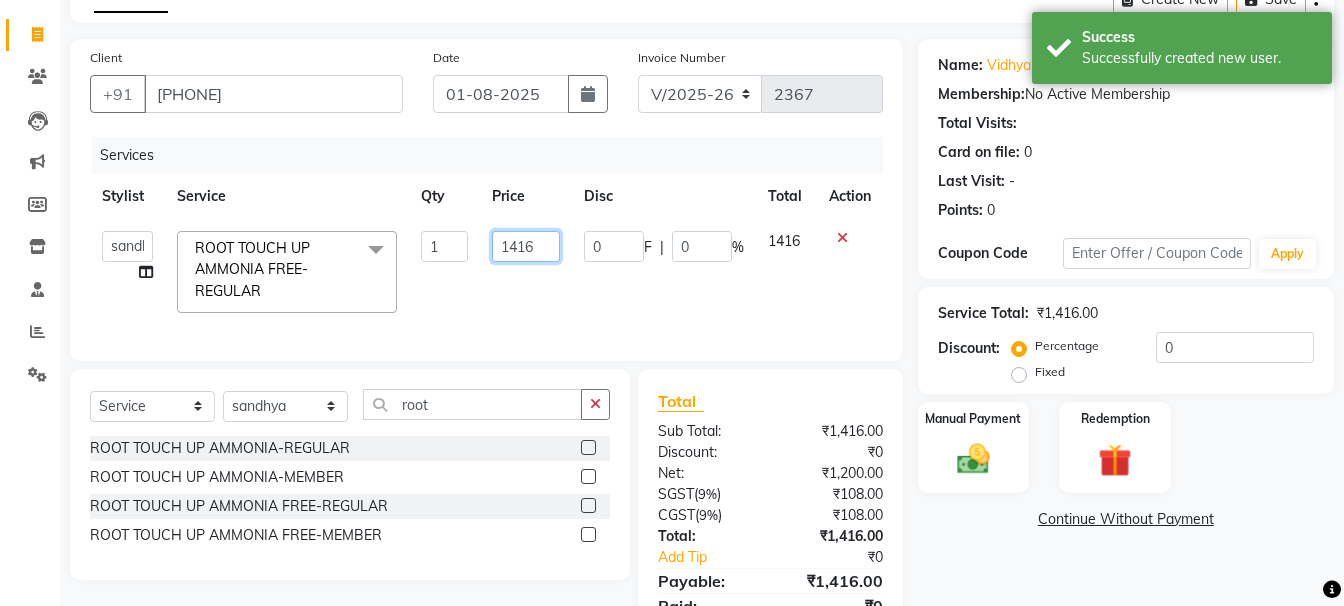 click on "1416" 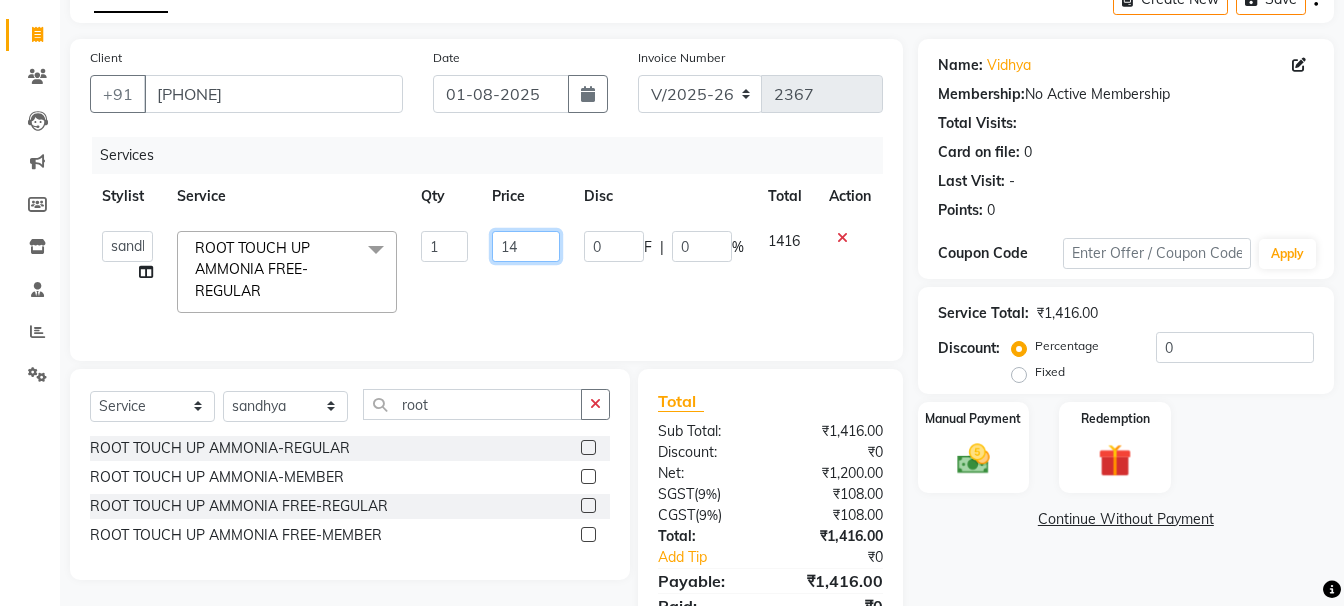 type on "1" 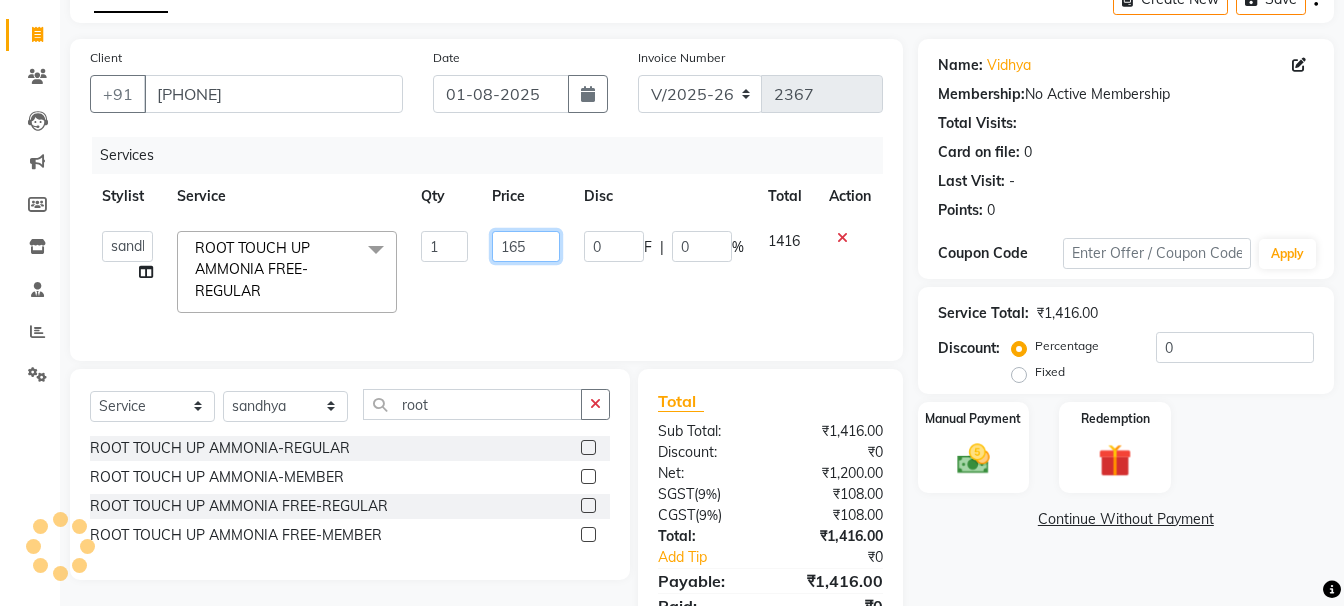 type on "1652" 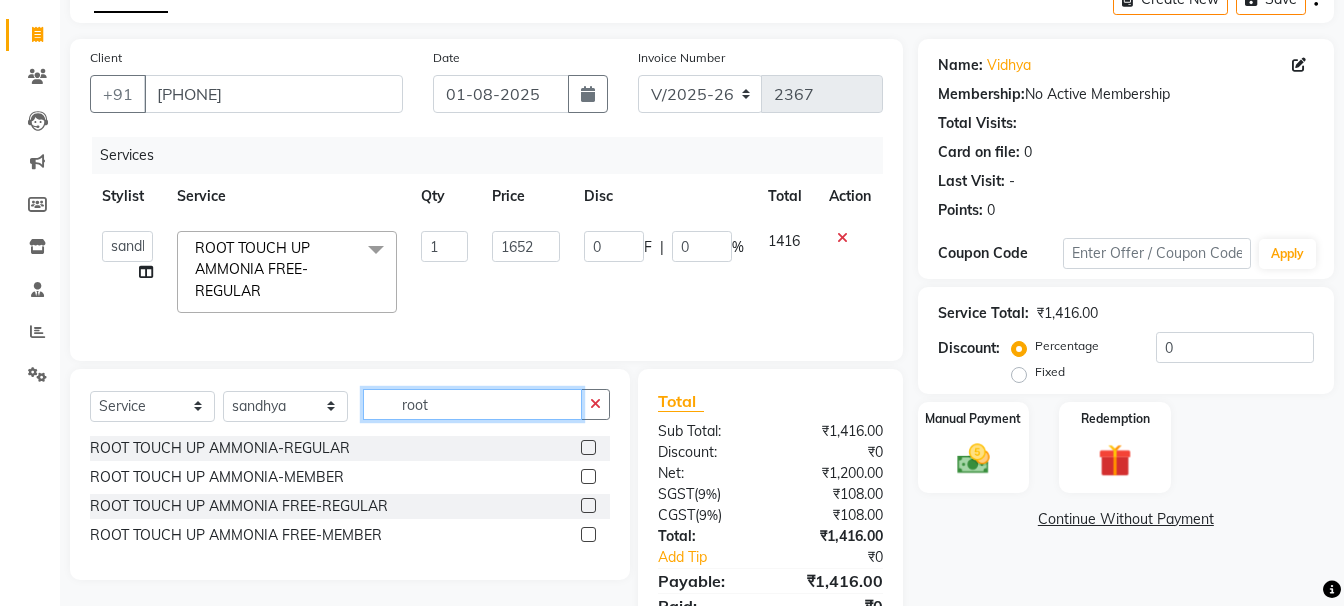 click on "root" 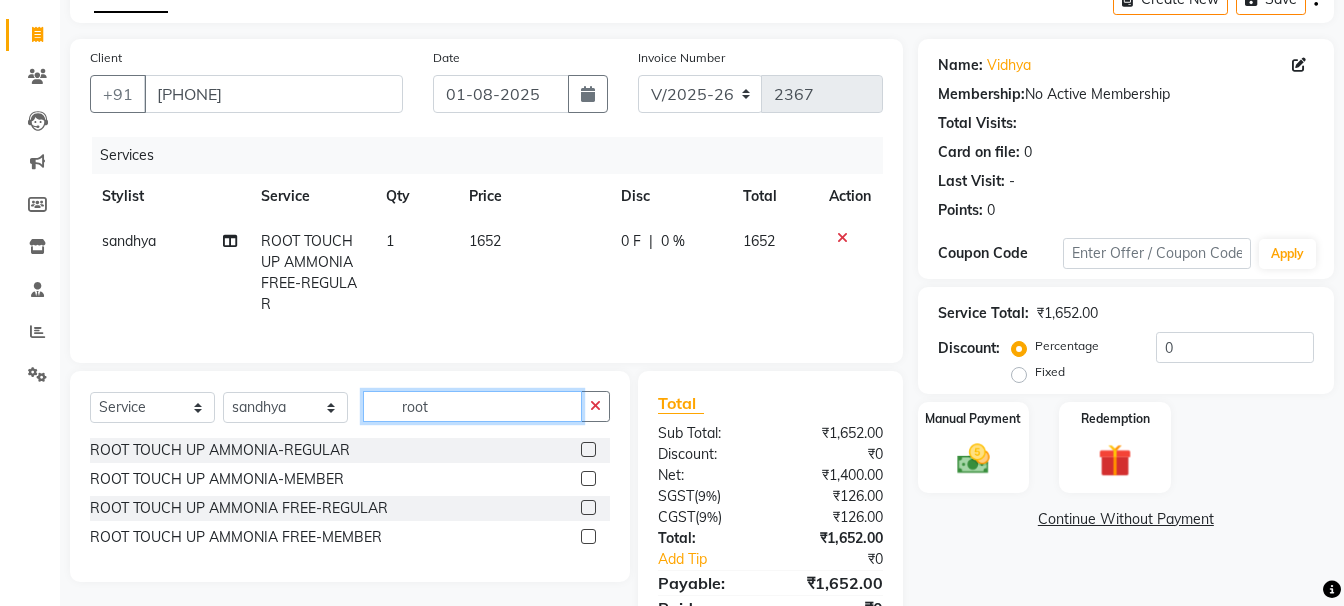 click on "root" 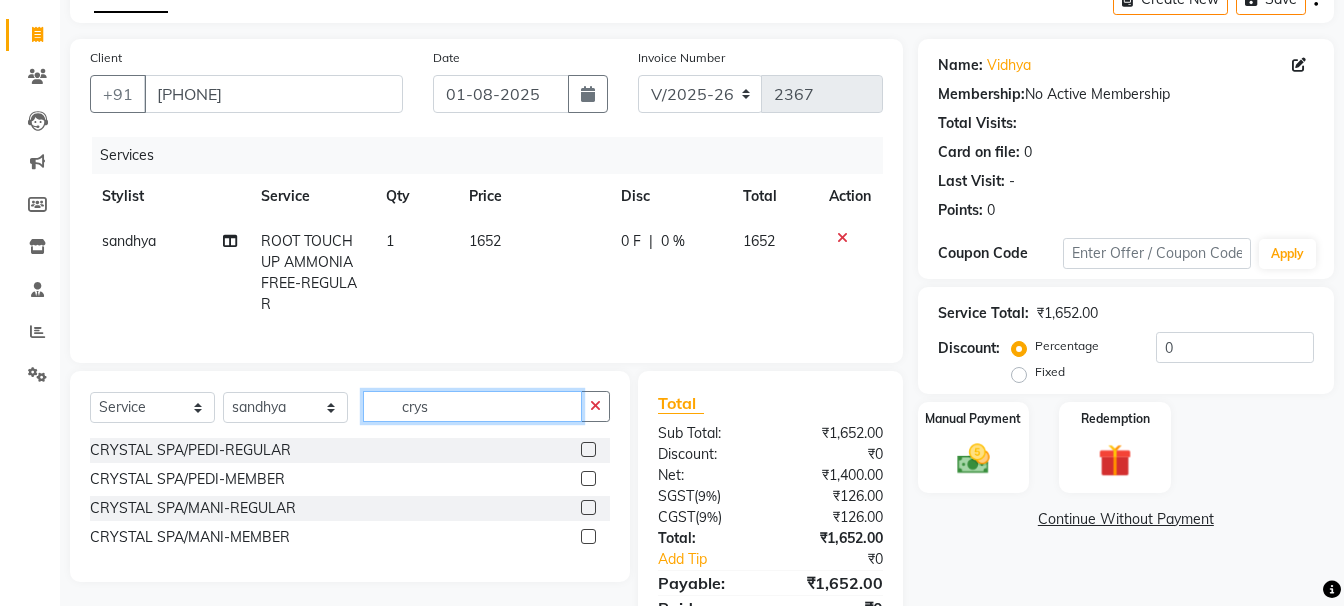 type on "crys" 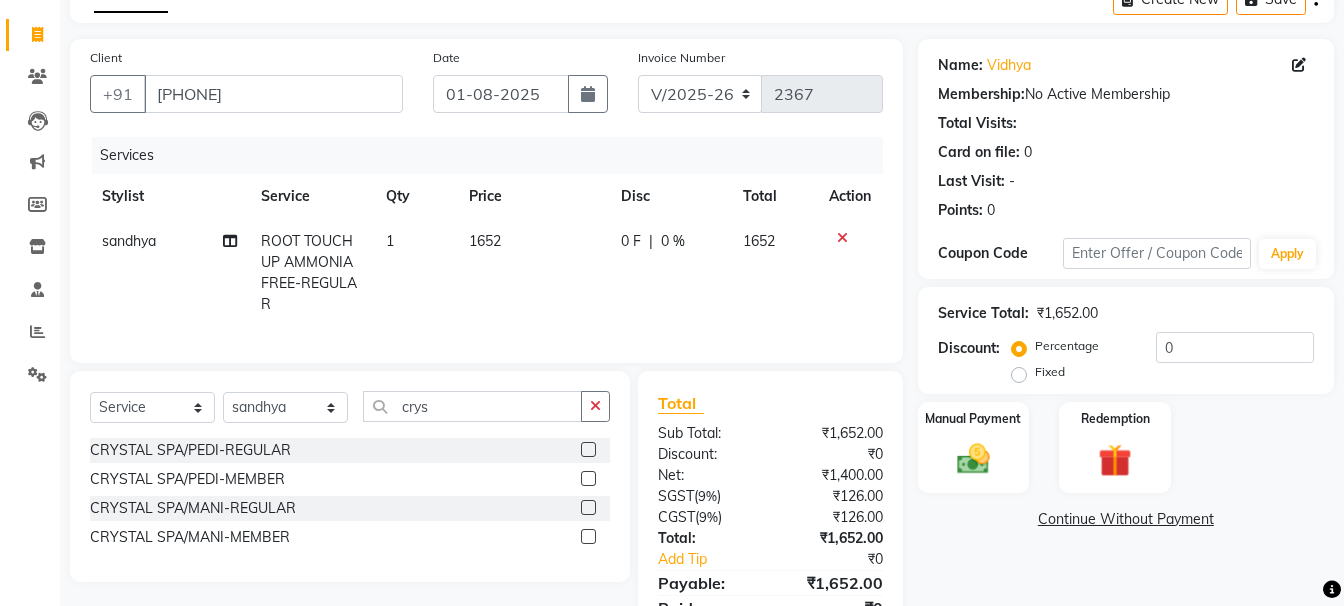click 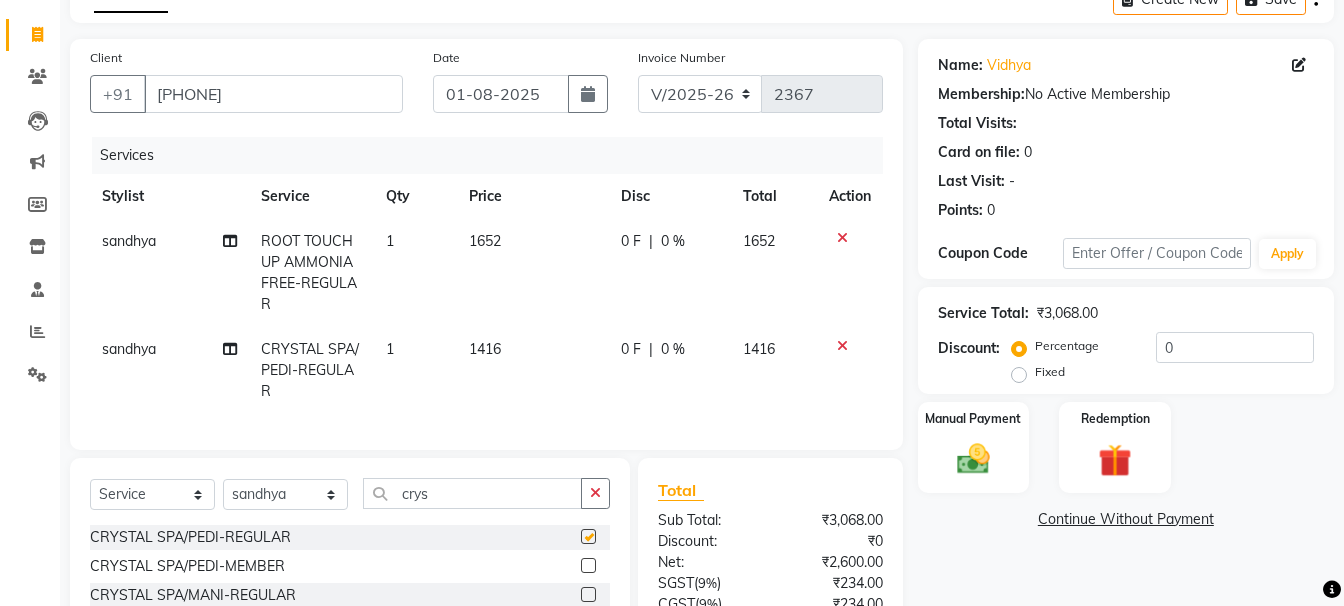 checkbox on "false" 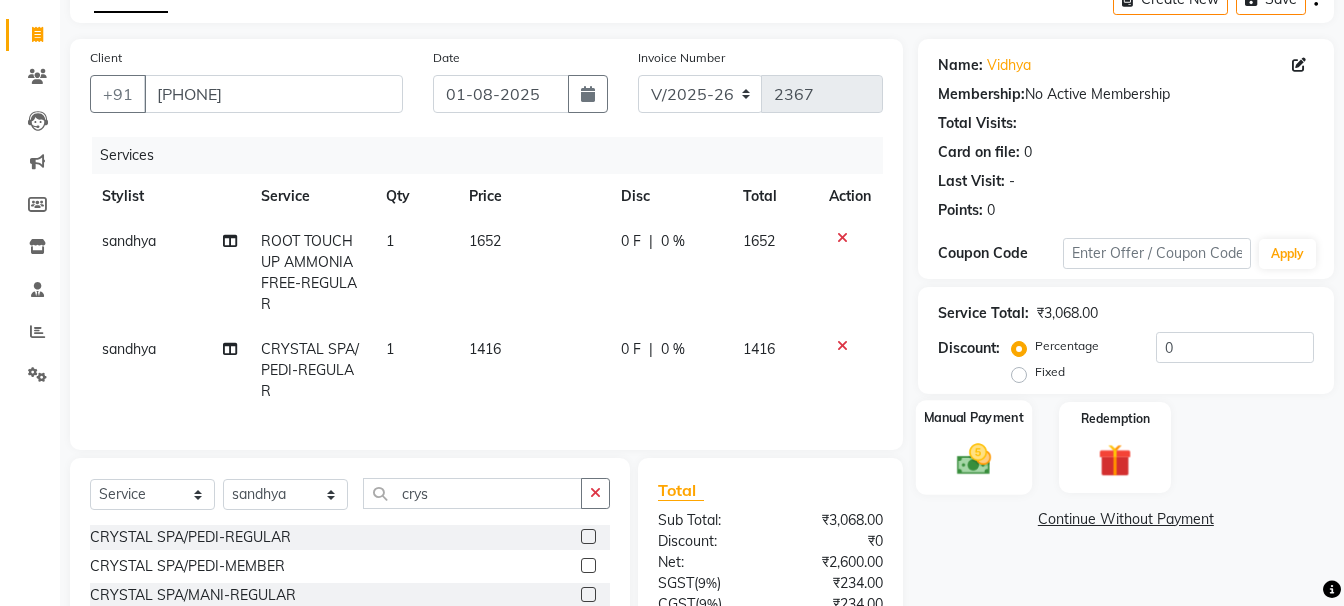 click 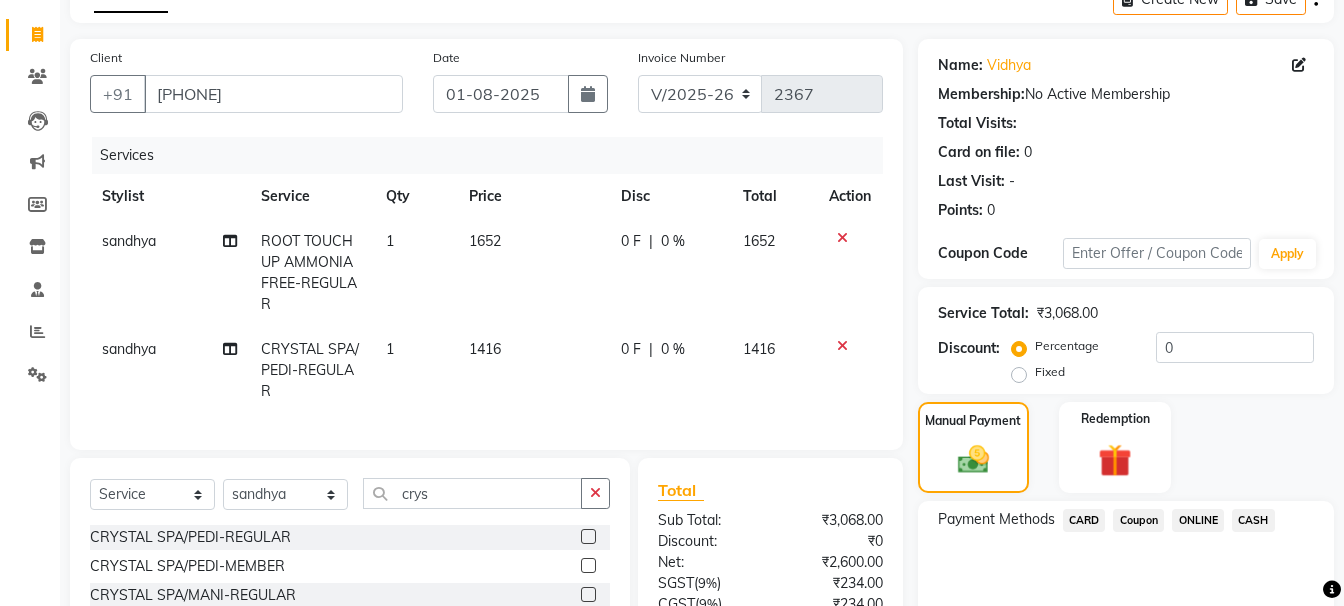 click on "ONLINE" 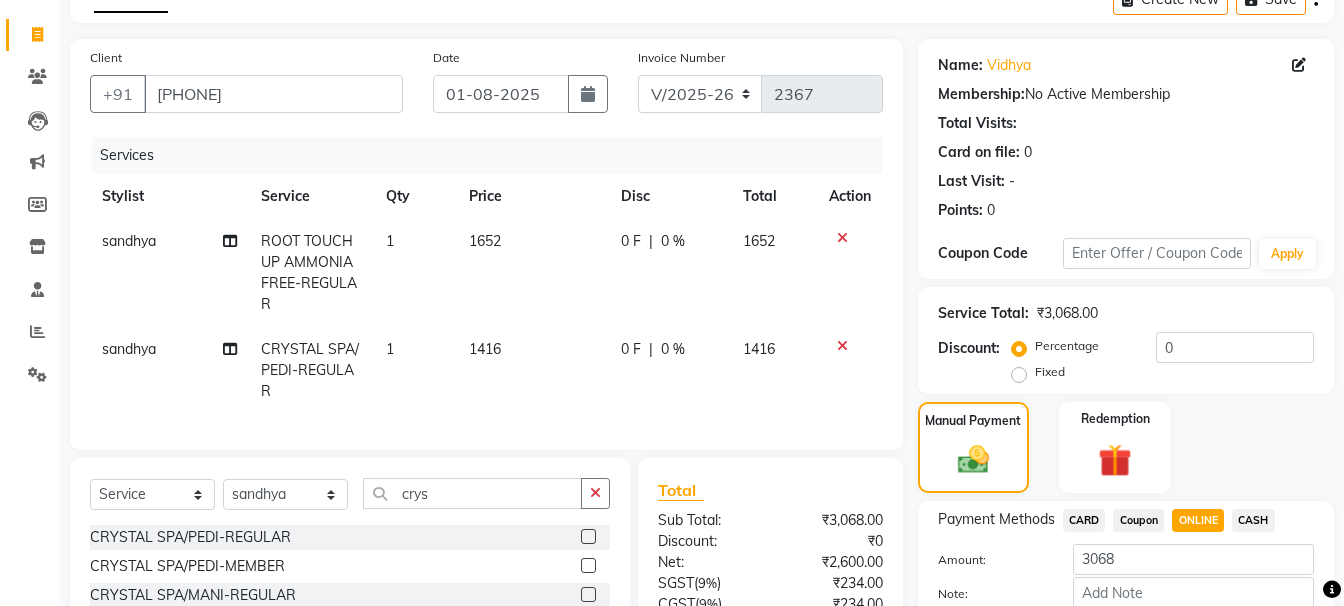 scroll, scrollTop: 202, scrollLeft: 0, axis: vertical 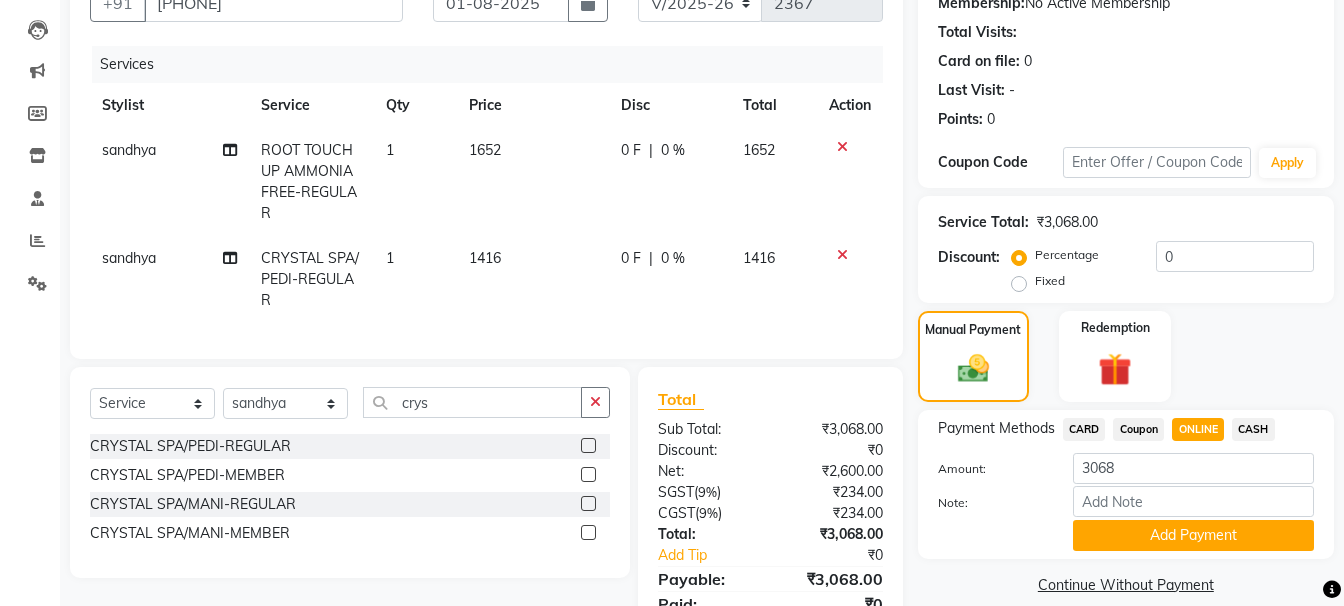 click on "Add Payment" 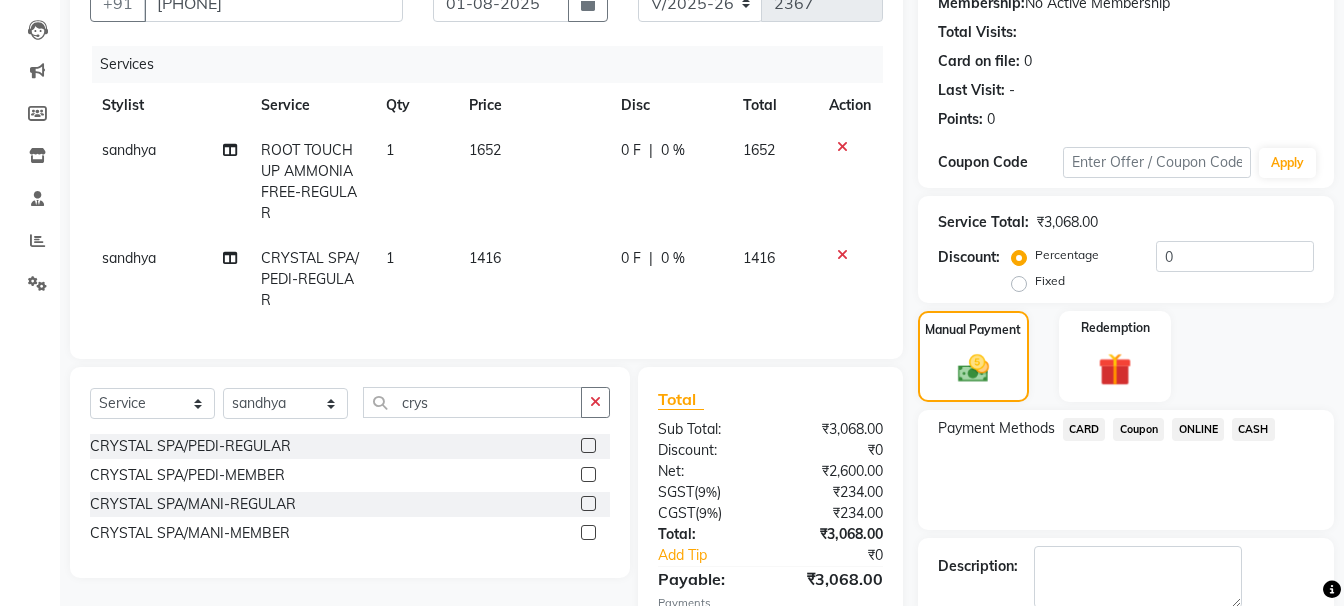 scroll, scrollTop: 344, scrollLeft: 0, axis: vertical 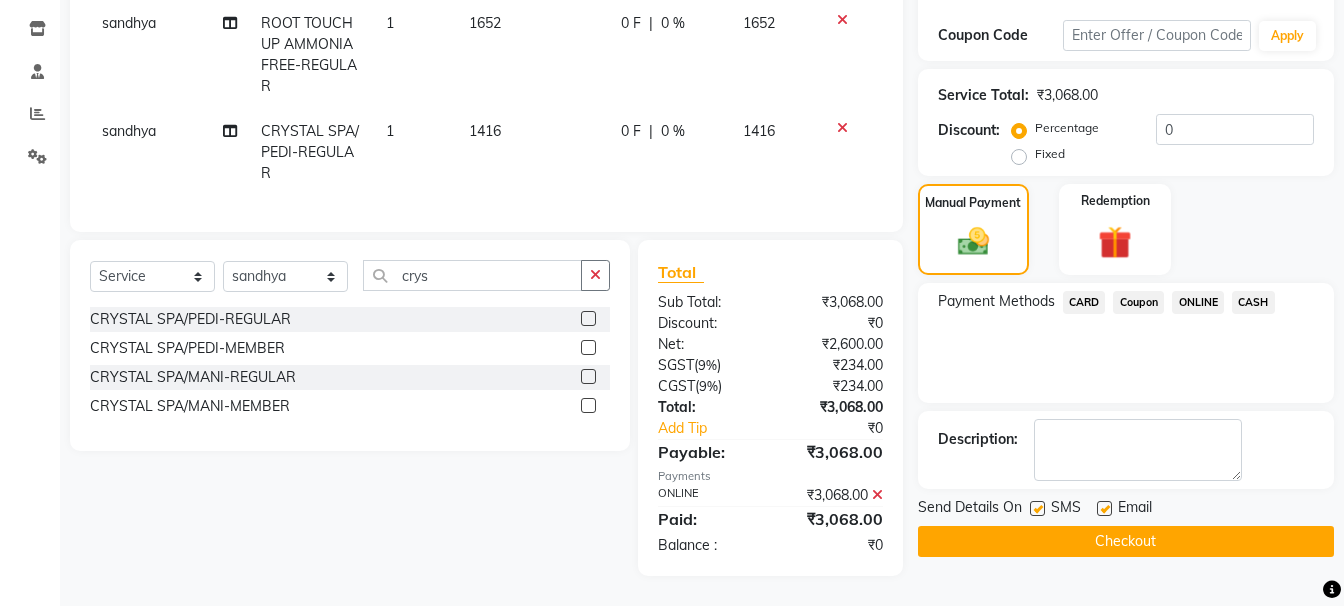click on "Checkout" 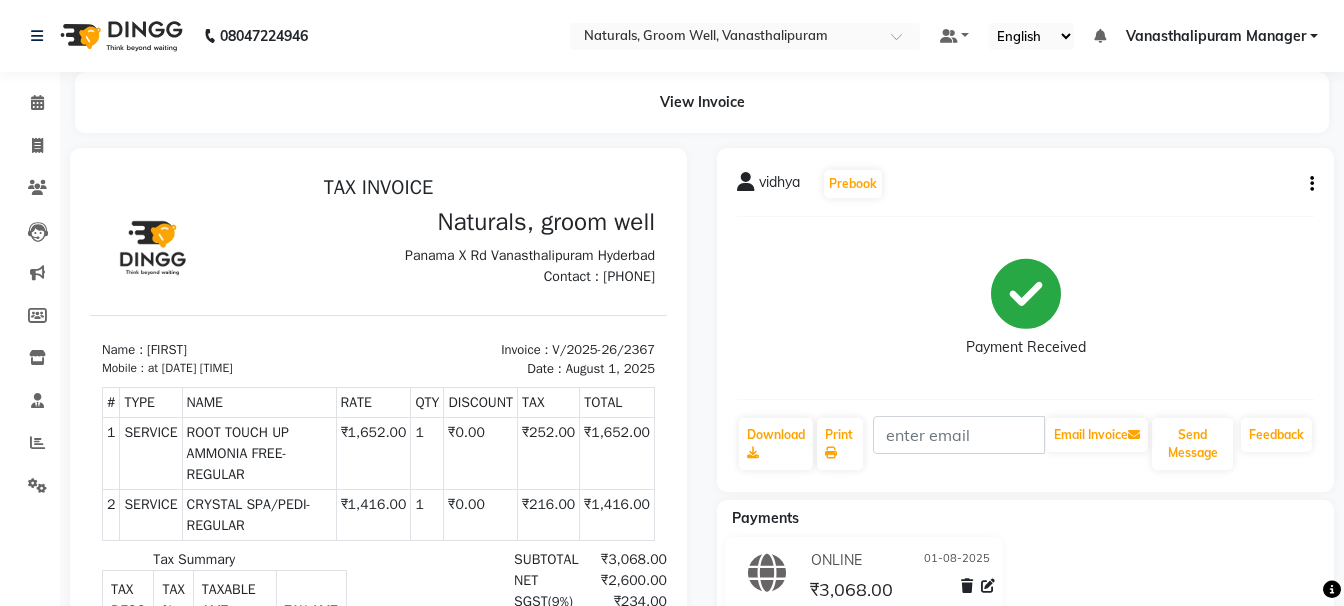 scroll, scrollTop: 0, scrollLeft: 0, axis: both 